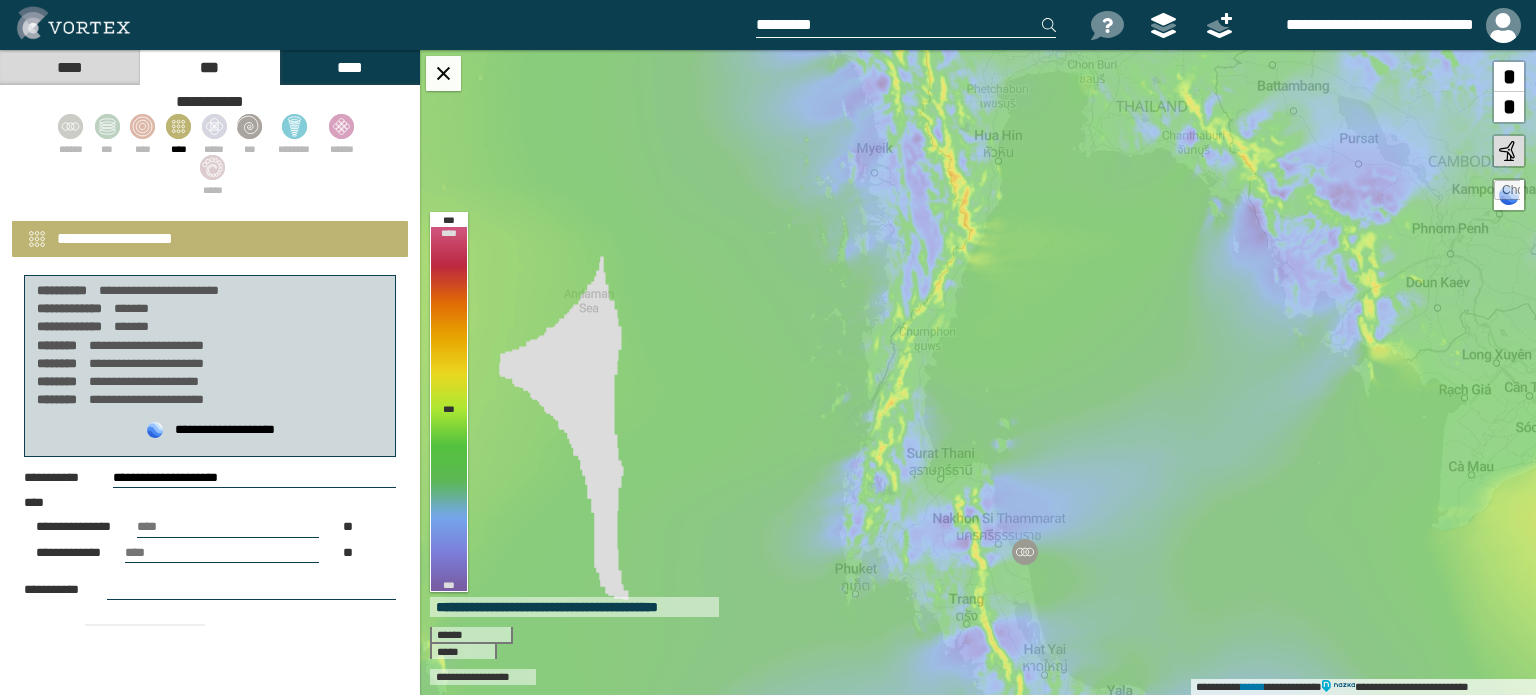 scroll, scrollTop: 0, scrollLeft: 0, axis: both 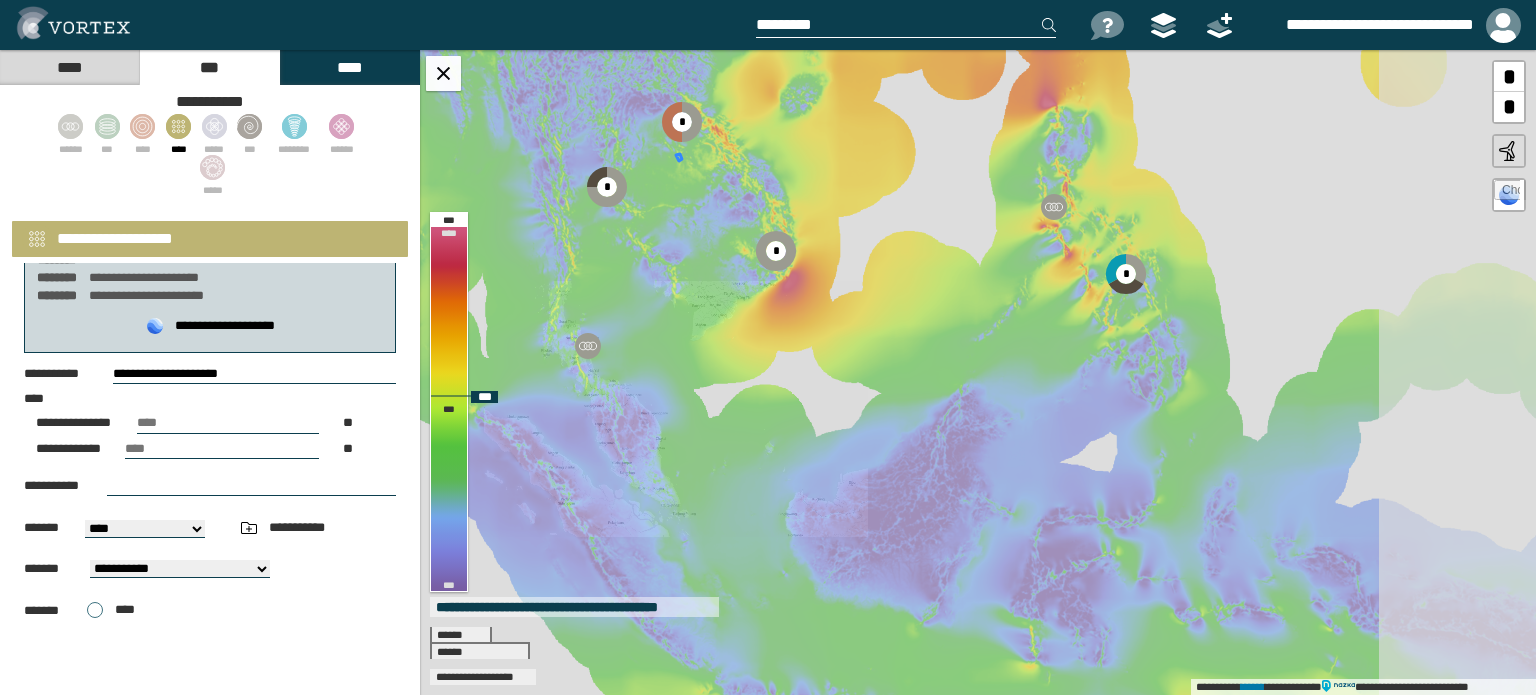 drag, startPoint x: 1080, startPoint y: 352, endPoint x: 689, endPoint y: 339, distance: 391.21606 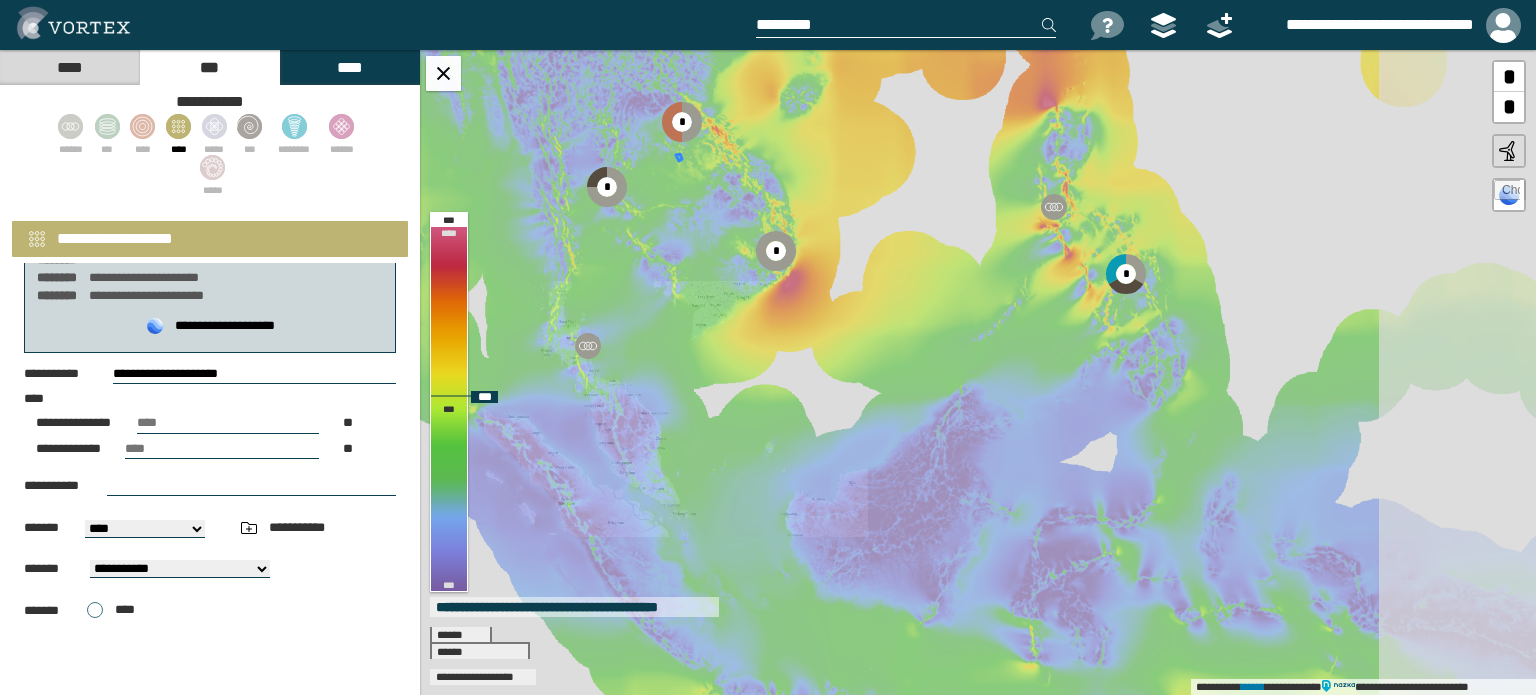 click on "**********" at bounding box center (978, 372) 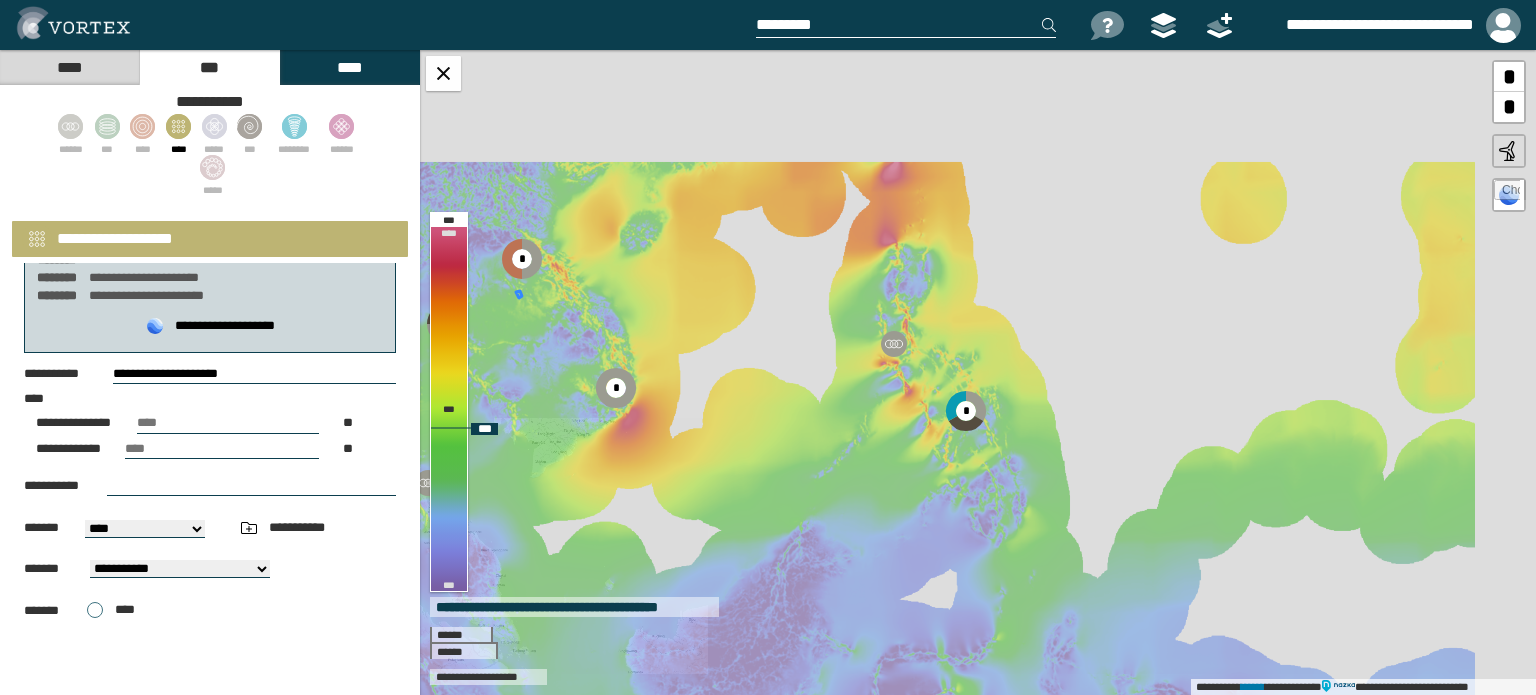 drag, startPoint x: 967, startPoint y: 198, endPoint x: 861, endPoint y: 351, distance: 186.13167 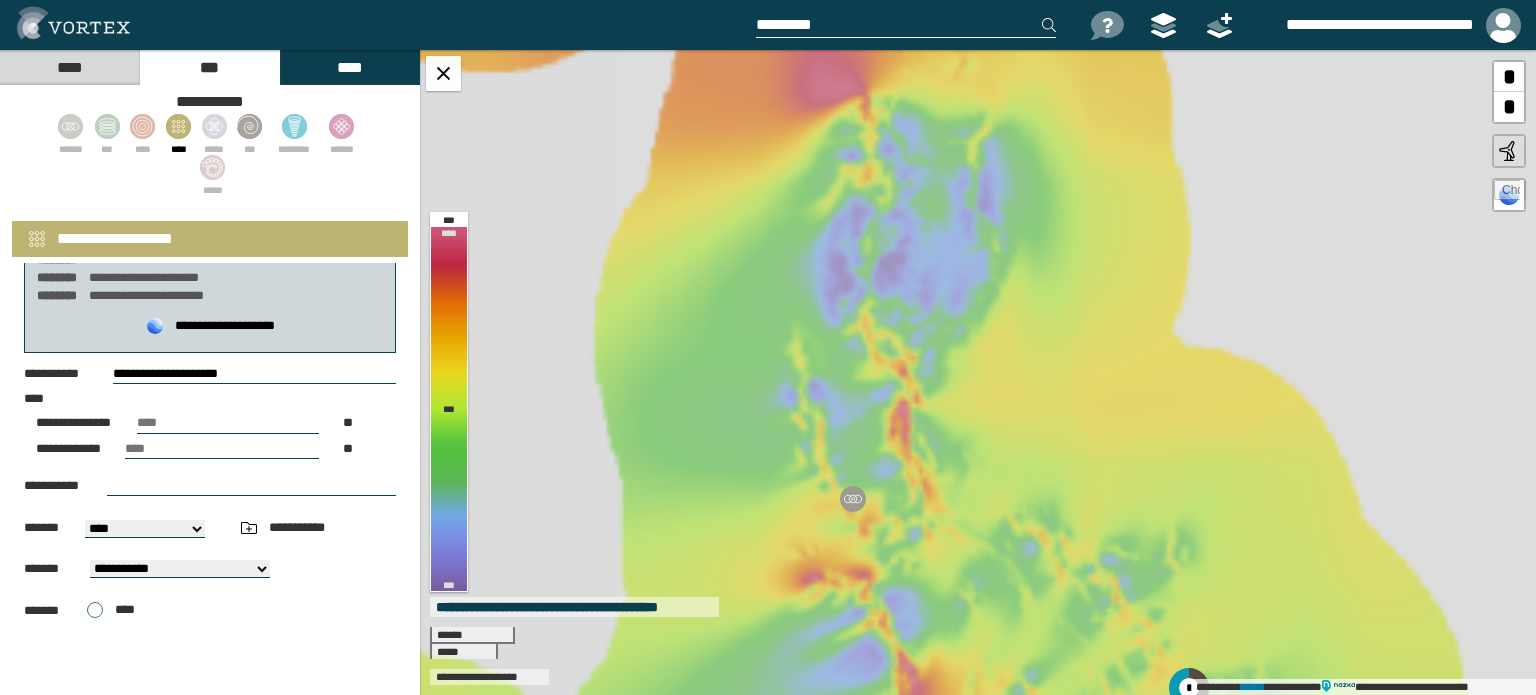 drag, startPoint x: 920, startPoint y: 206, endPoint x: 818, endPoint y: 331, distance: 161.33505 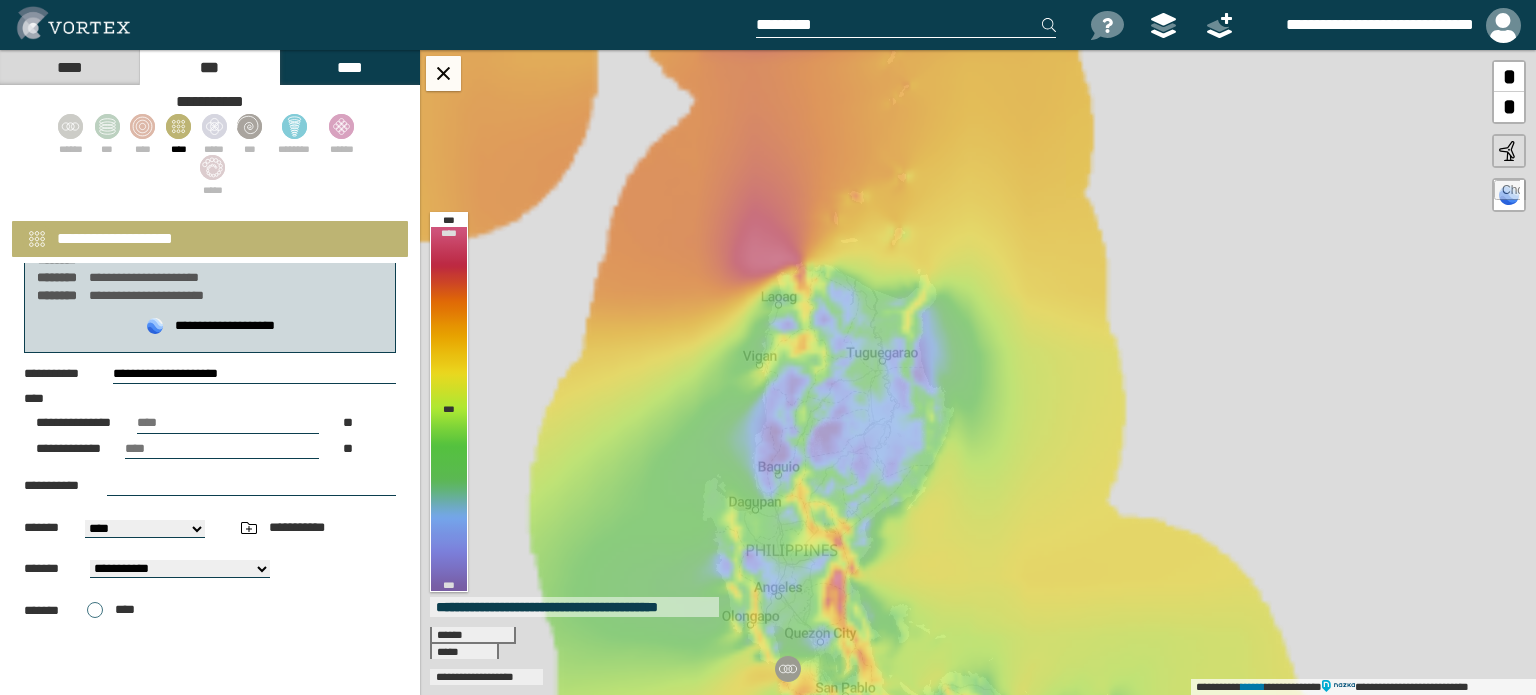 drag, startPoint x: 800, startPoint y: 243, endPoint x: 846, endPoint y: 311, distance: 82.0975 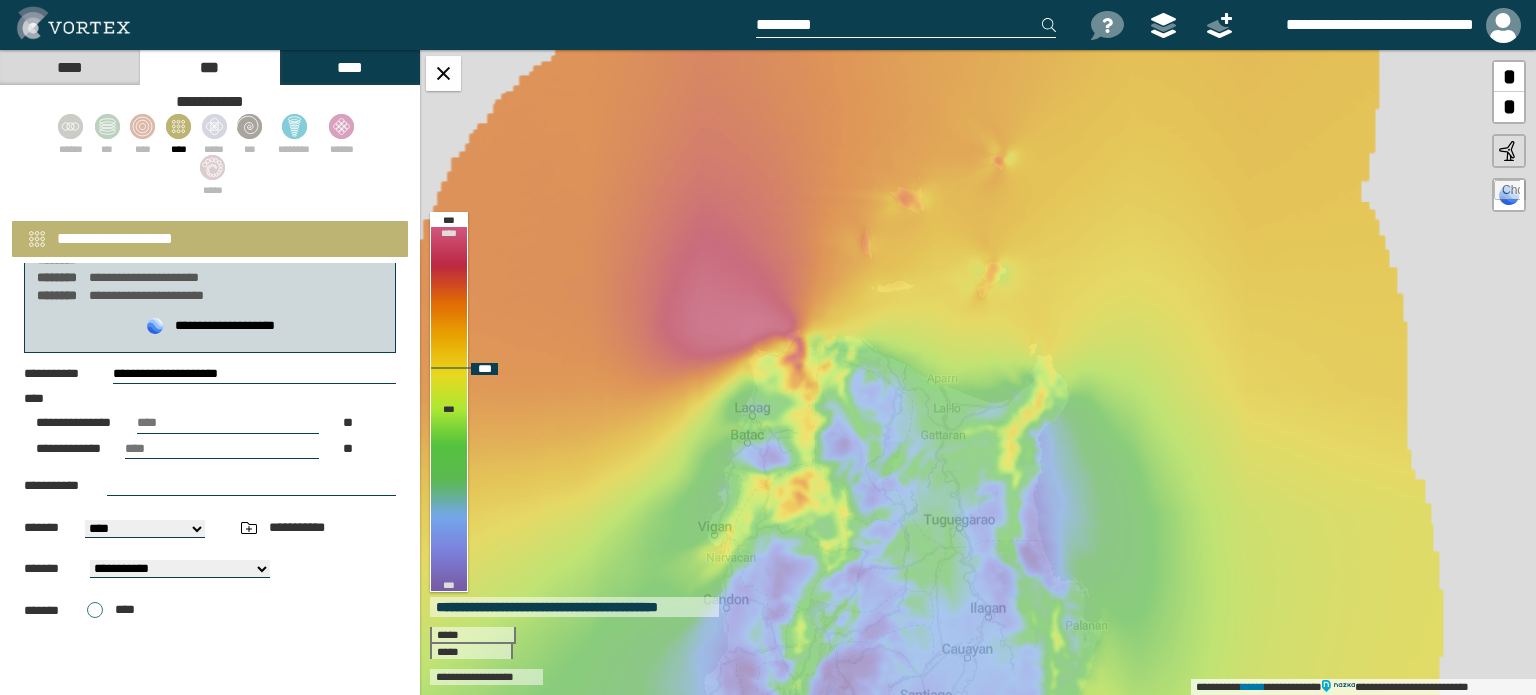 drag, startPoint x: 800, startPoint y: 392, endPoint x: 832, endPoint y: 375, distance: 36.23534 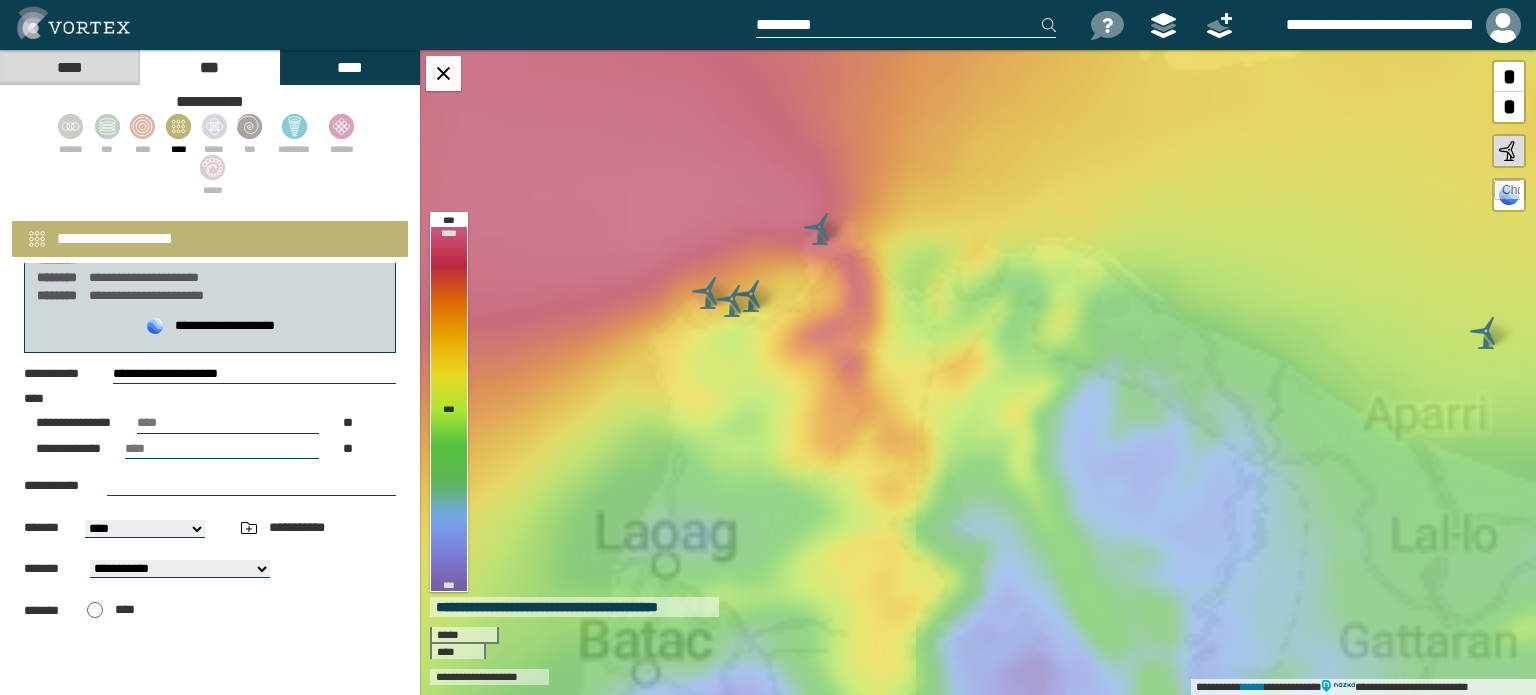 drag, startPoint x: 687, startPoint y: 294, endPoint x: 760, endPoint y: 389, distance: 119.80818 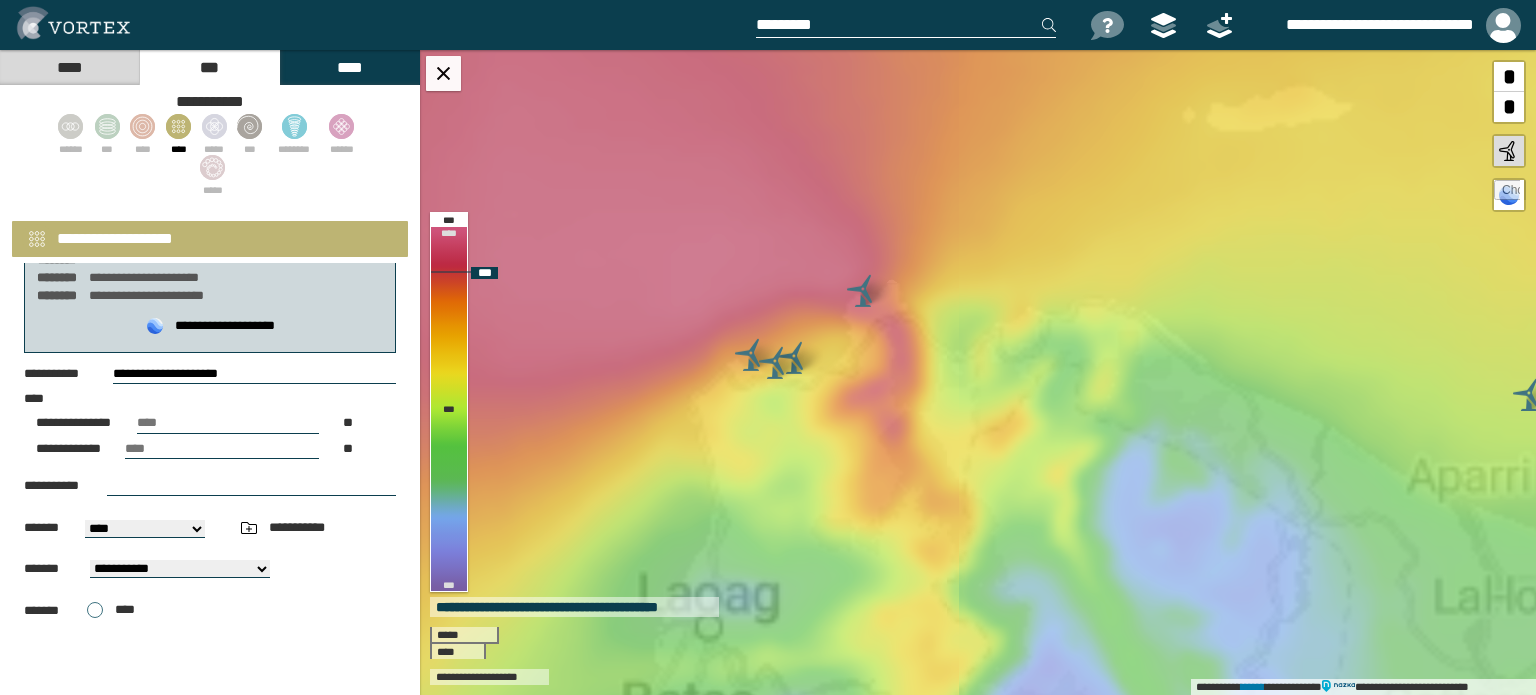 click at bounding box center [863, 291] 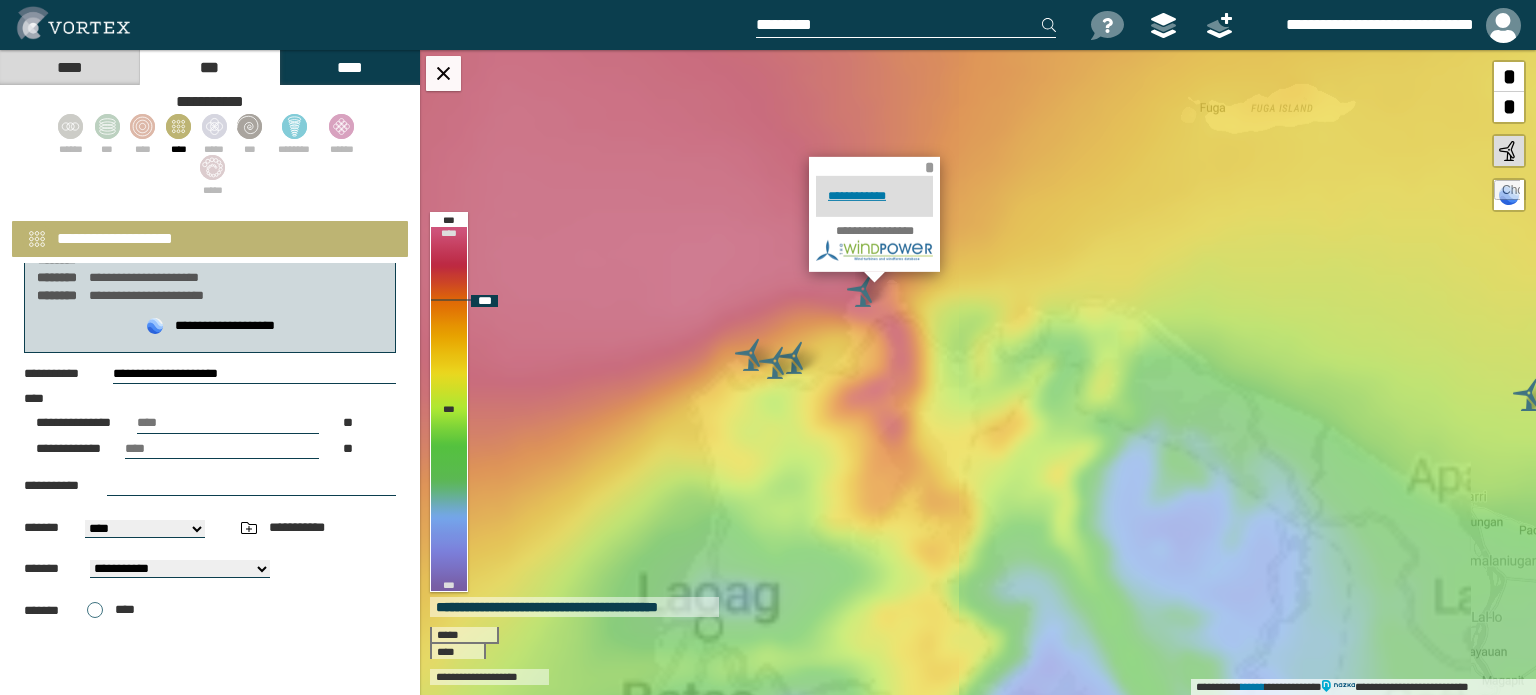 click on "*" at bounding box center [929, 167] 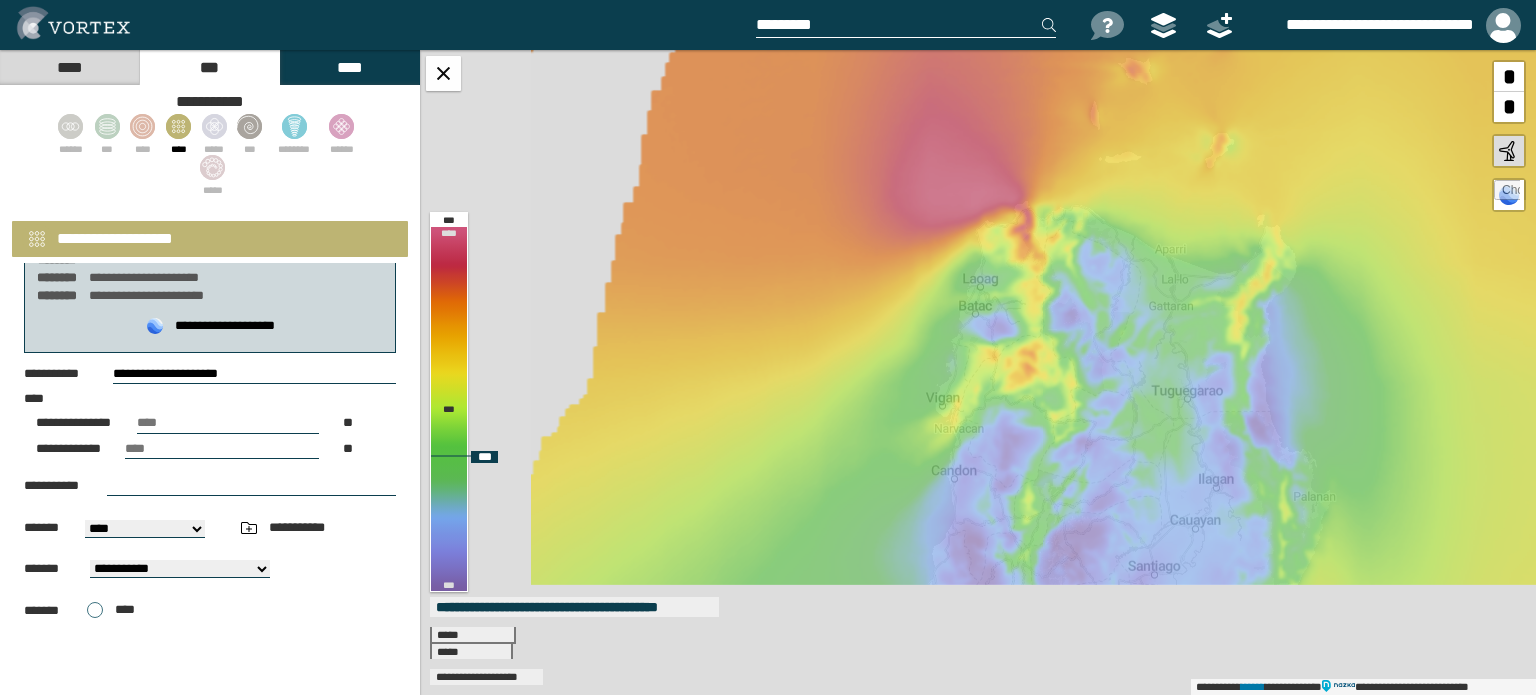 drag, startPoint x: 818, startPoint y: 425, endPoint x: 1004, endPoint y: 285, distance: 232.80034 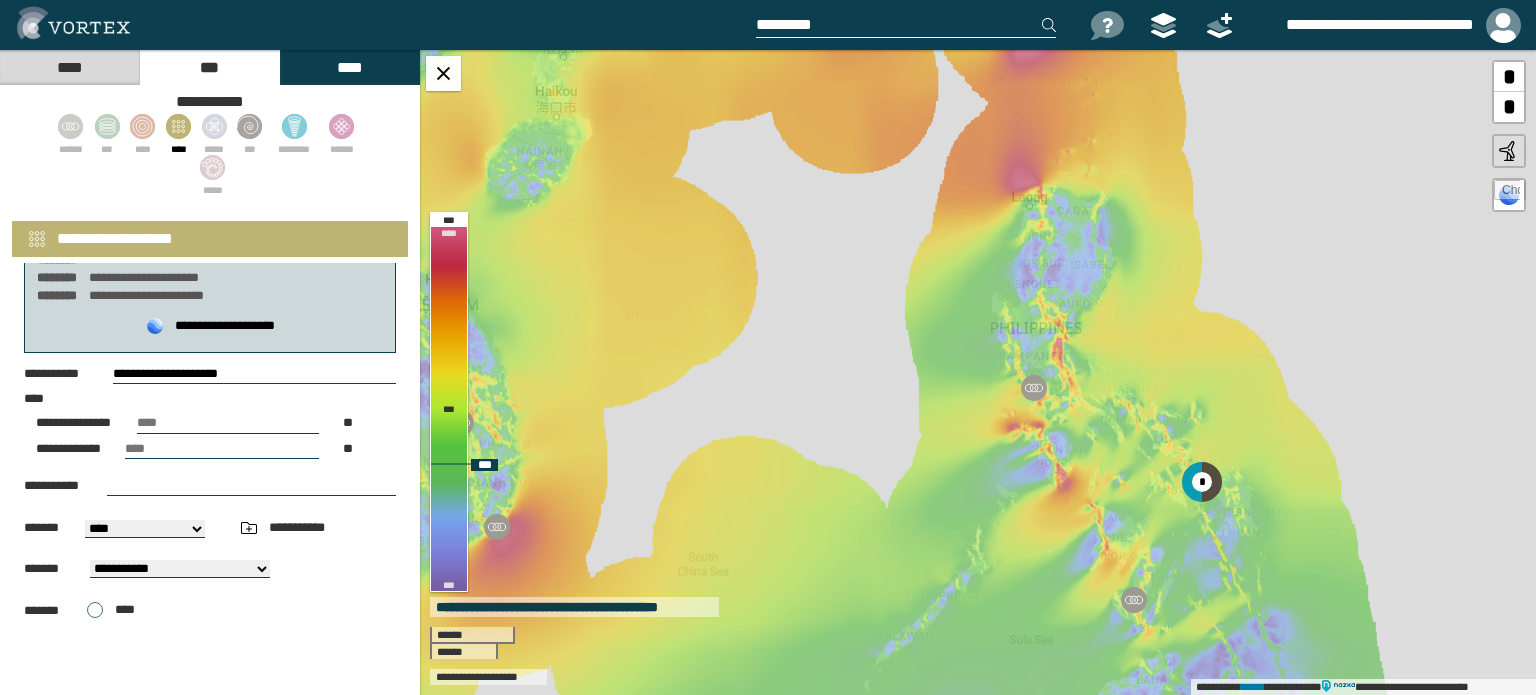 drag, startPoint x: 896, startPoint y: 487, endPoint x: 1024, endPoint y: 259, distance: 261.47275 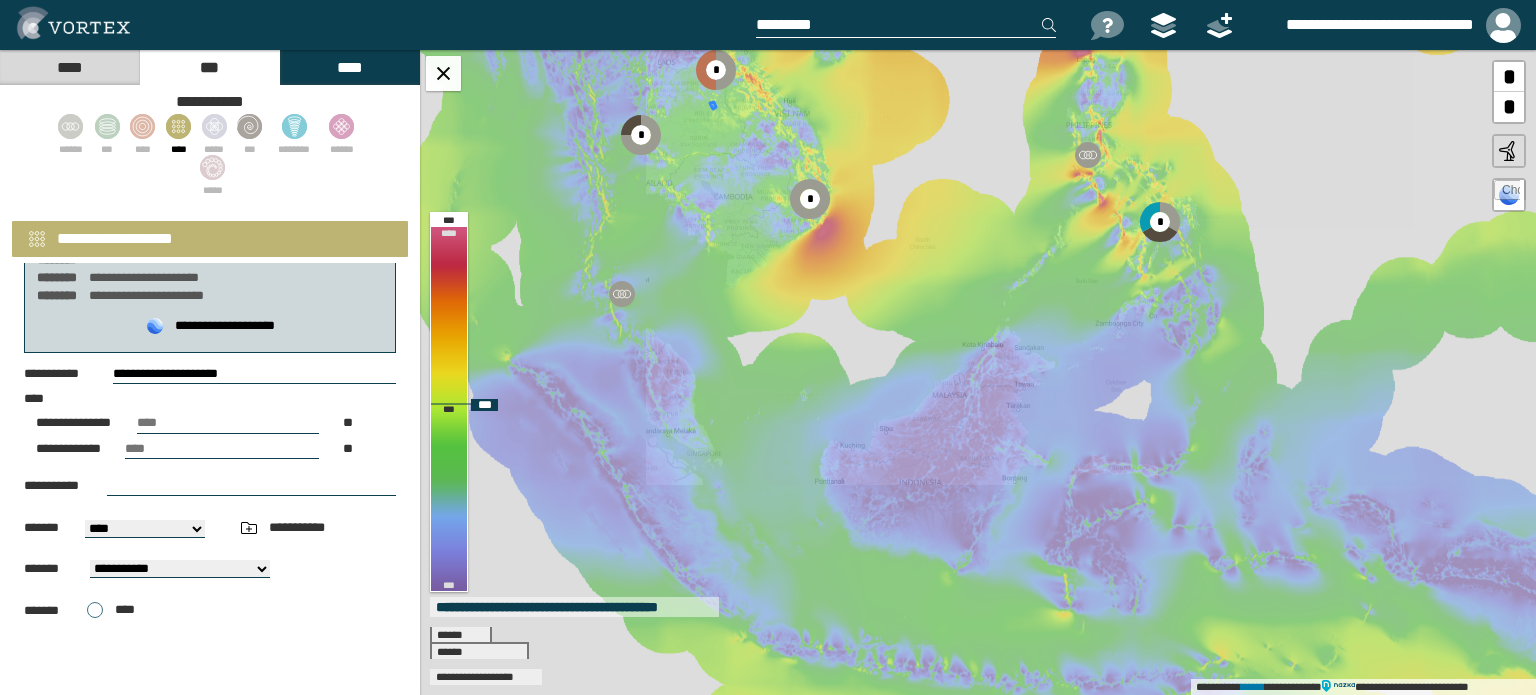 drag, startPoint x: 855, startPoint y: 407, endPoint x: 950, endPoint y: 260, distance: 175.02571 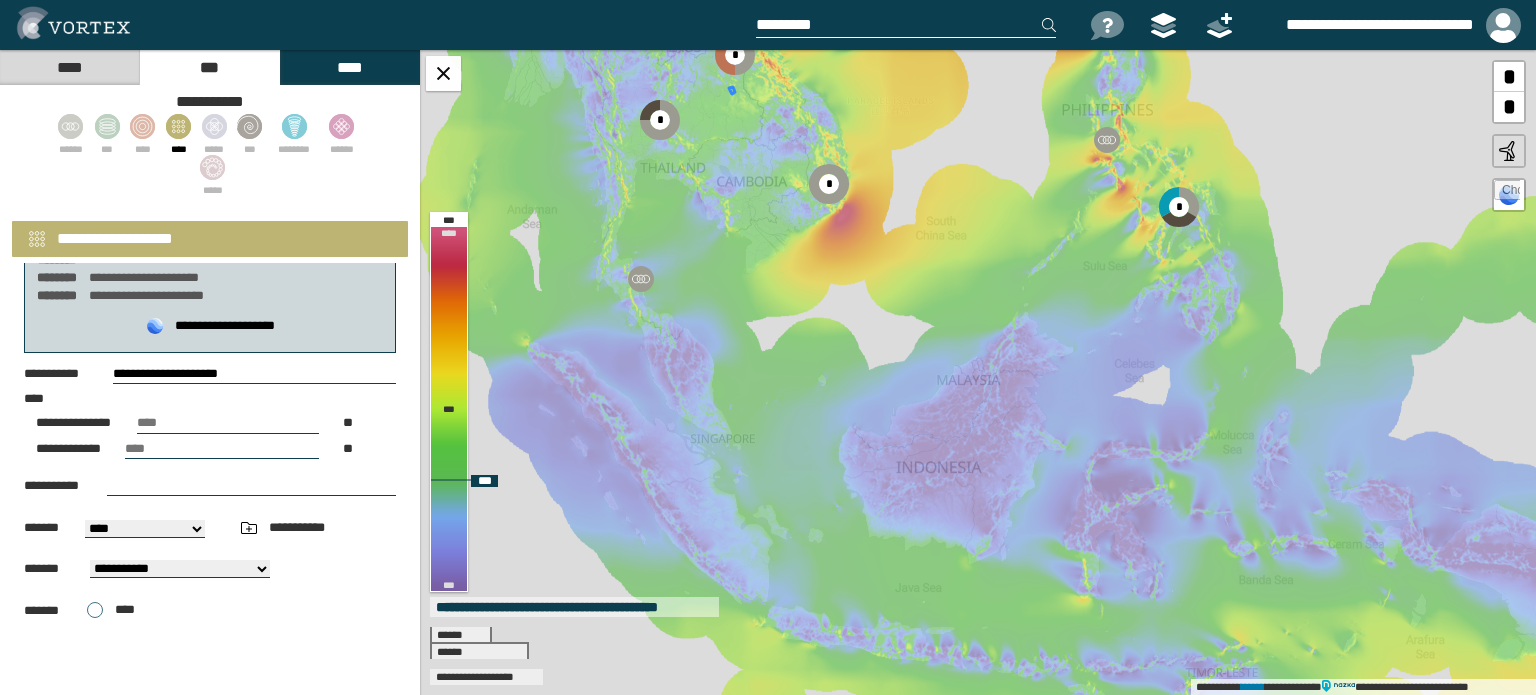 drag, startPoint x: 781, startPoint y: 404, endPoint x: 887, endPoint y: 324, distance: 132.8006 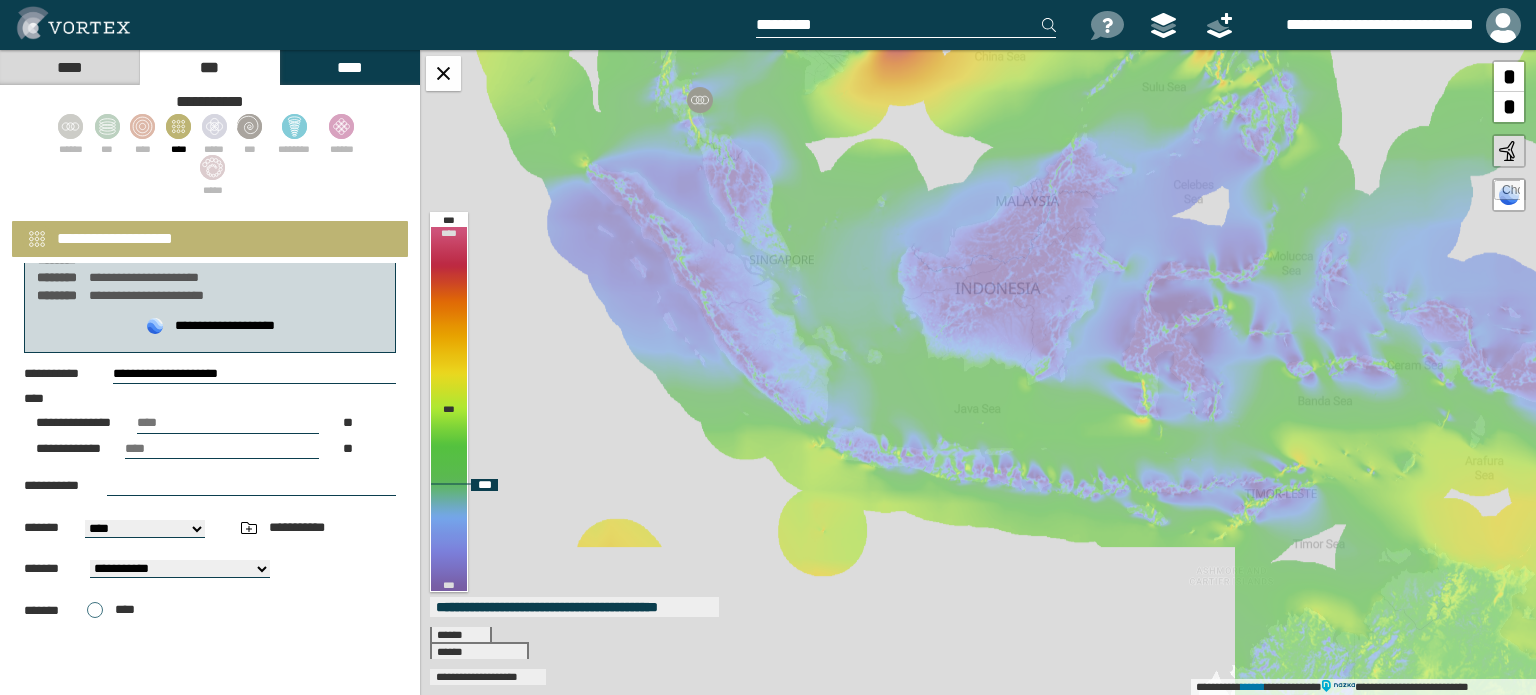 drag, startPoint x: 962, startPoint y: 469, endPoint x: 936, endPoint y: 347, distance: 124.73973 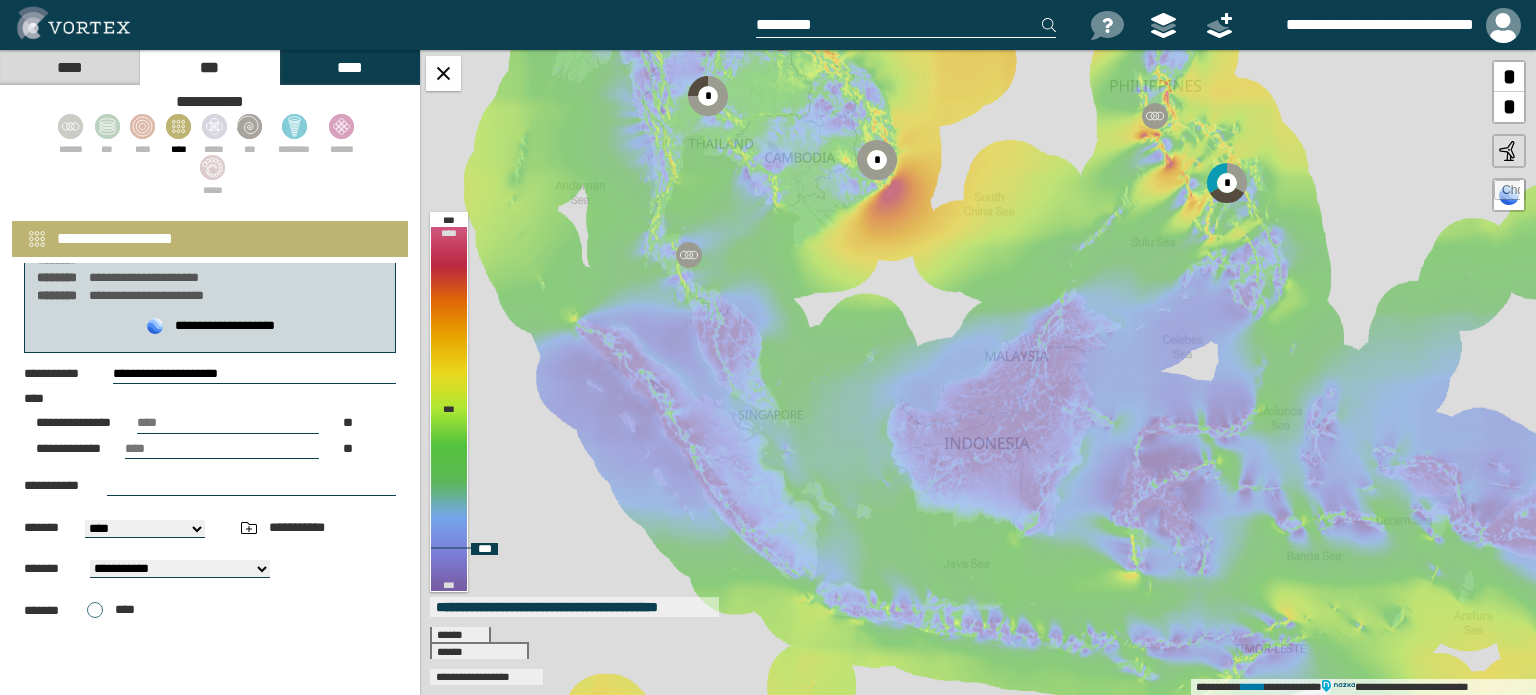 drag, startPoint x: 921, startPoint y: 245, endPoint x: 870, endPoint y: 519, distance: 278.70593 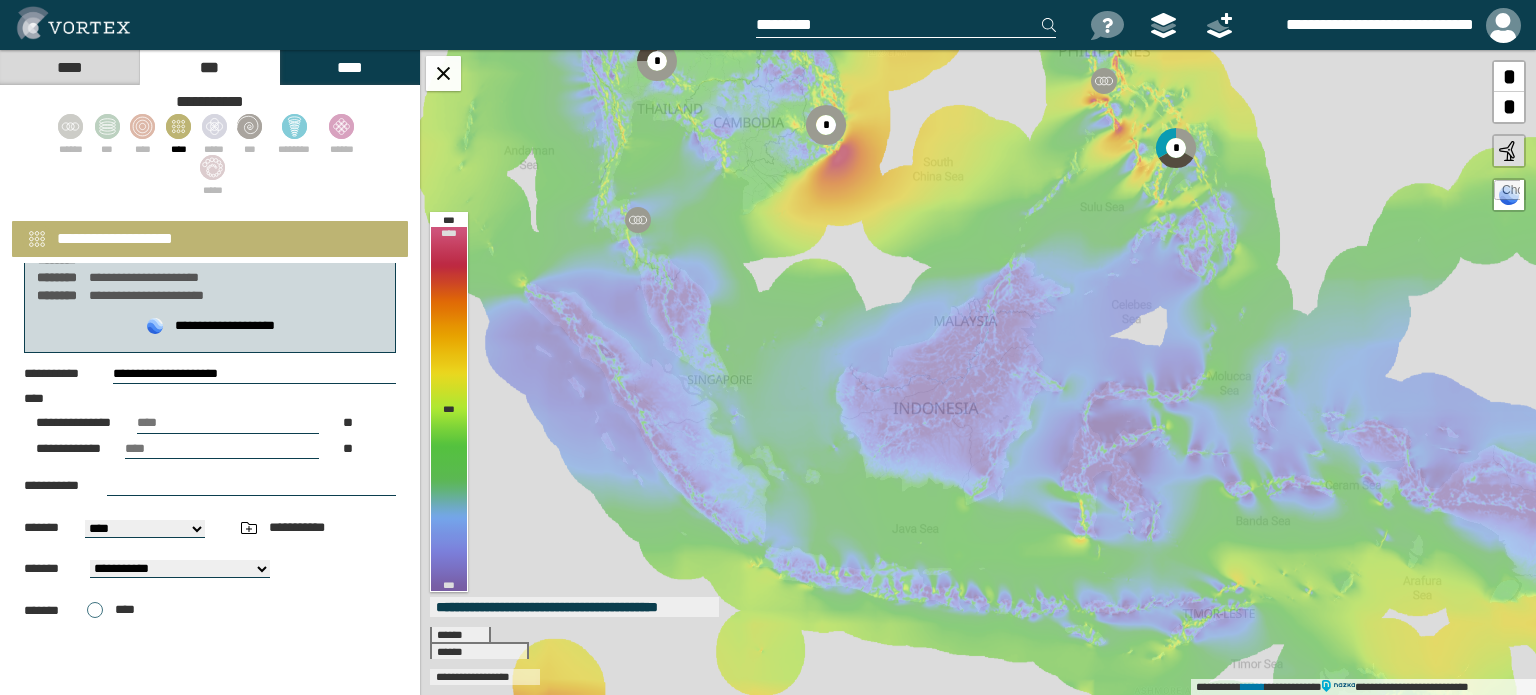 drag, startPoint x: 910, startPoint y: 447, endPoint x: 889, endPoint y: 272, distance: 176.2555 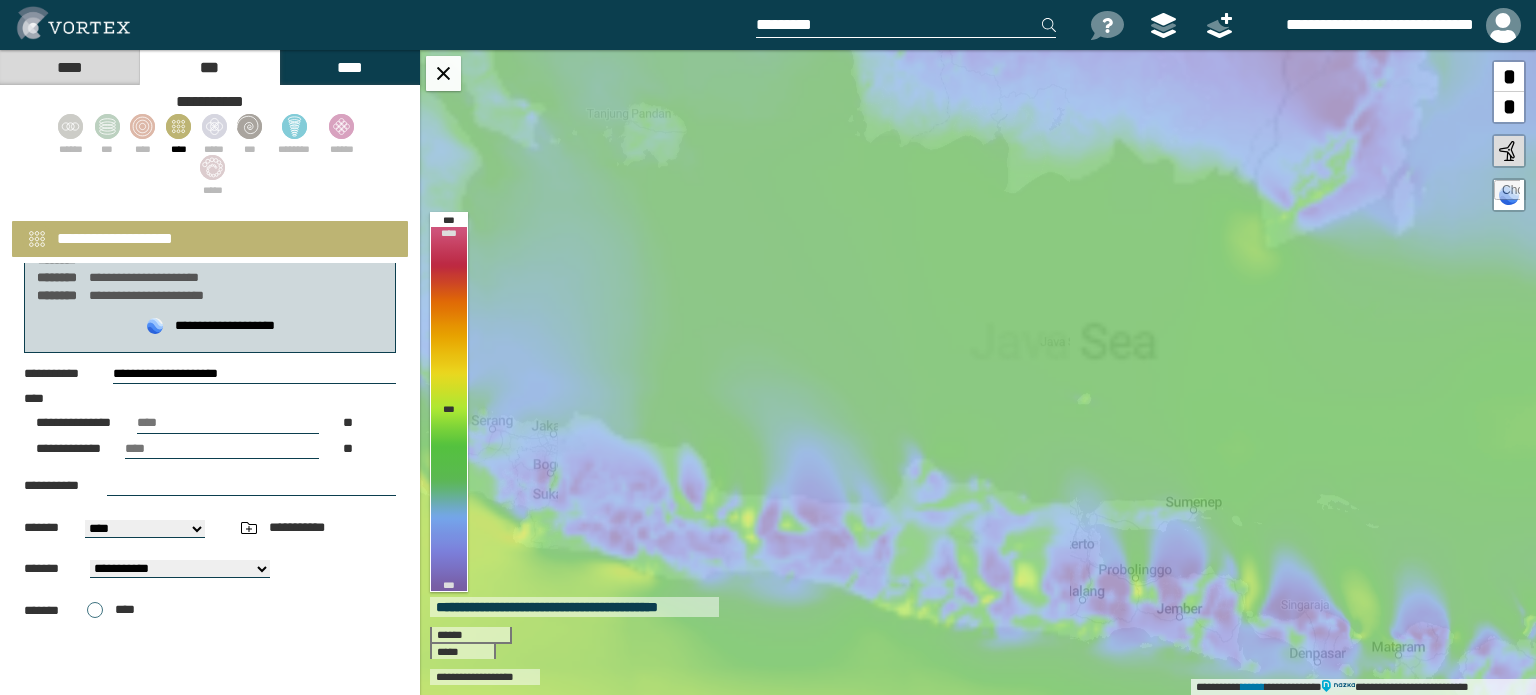 drag, startPoint x: 774, startPoint y: 439, endPoint x: 836, endPoint y: 349, distance: 109.28861 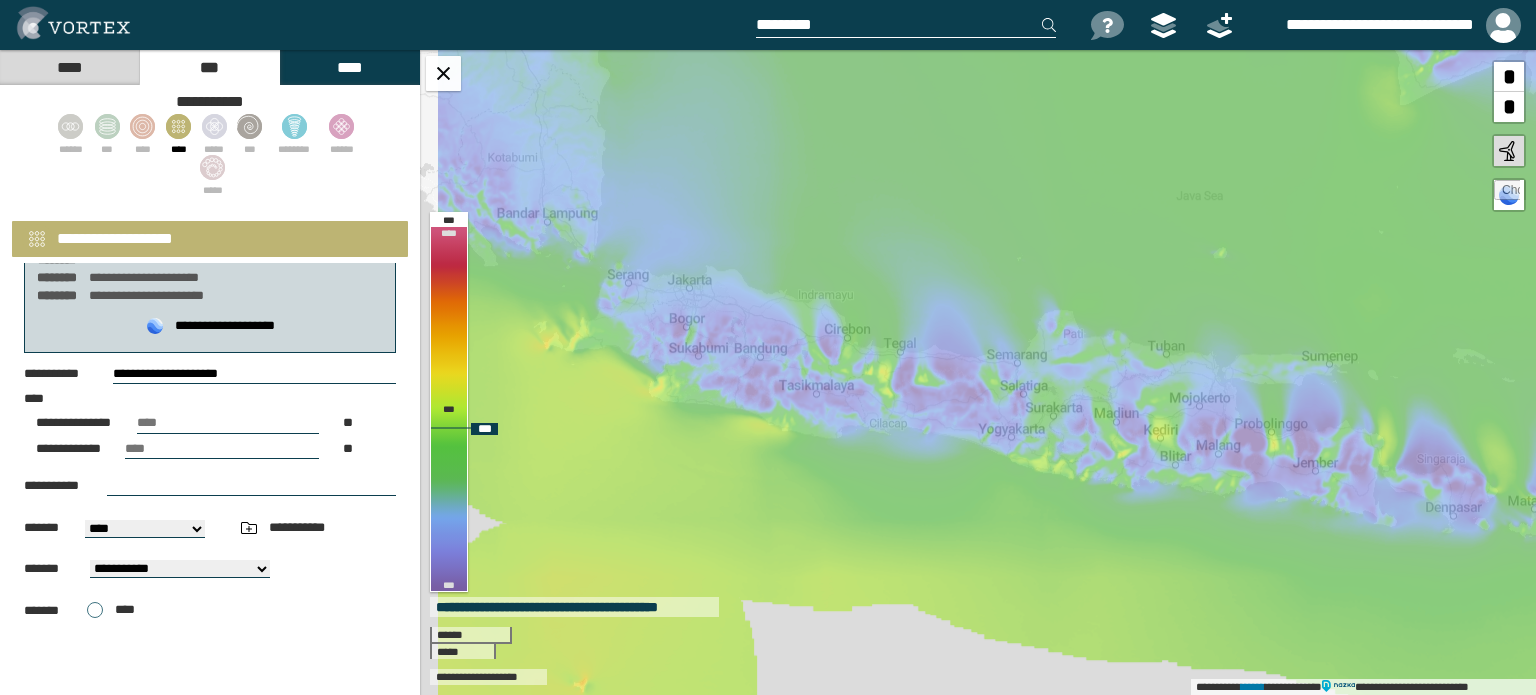 drag, startPoint x: 806, startPoint y: 419, endPoint x: 895, endPoint y: 360, distance: 106.78015 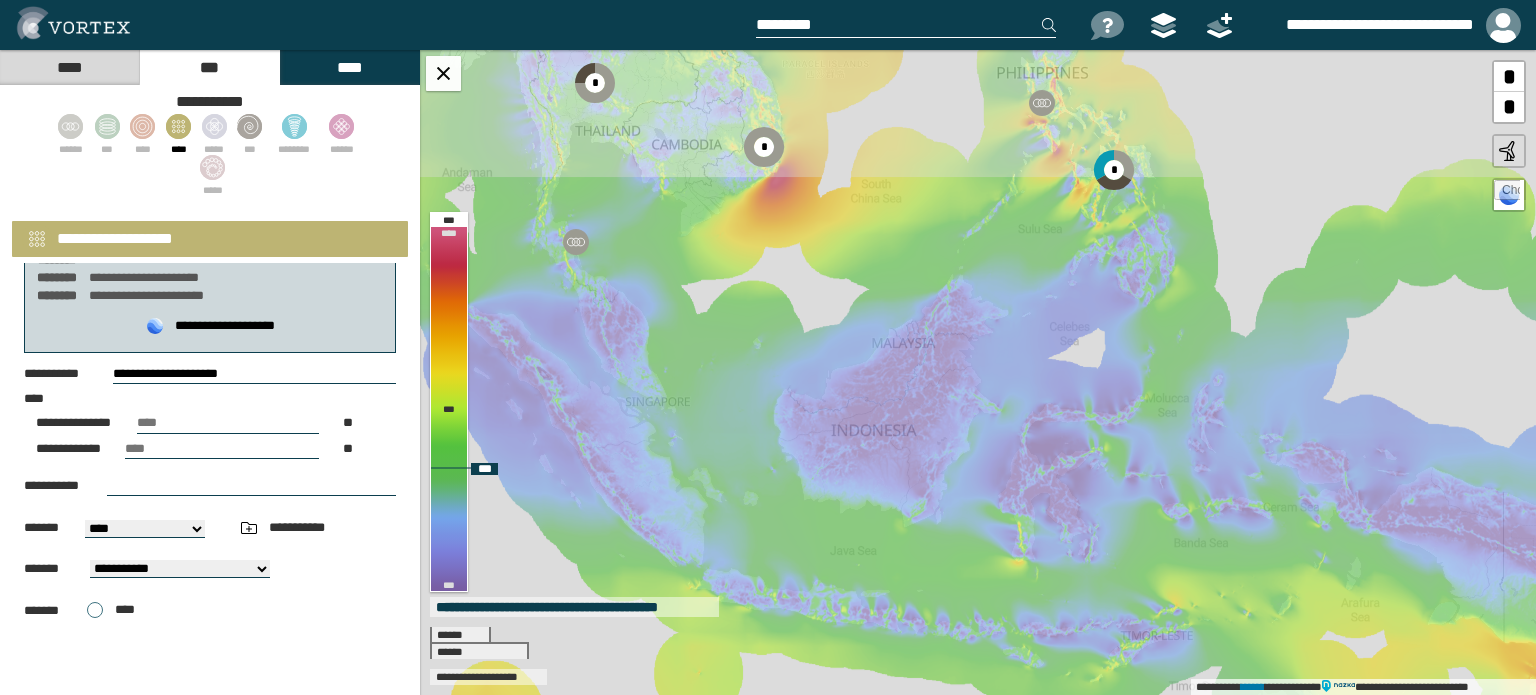 drag, startPoint x: 884, startPoint y: 223, endPoint x: 792, endPoint y: 503, distance: 294.727 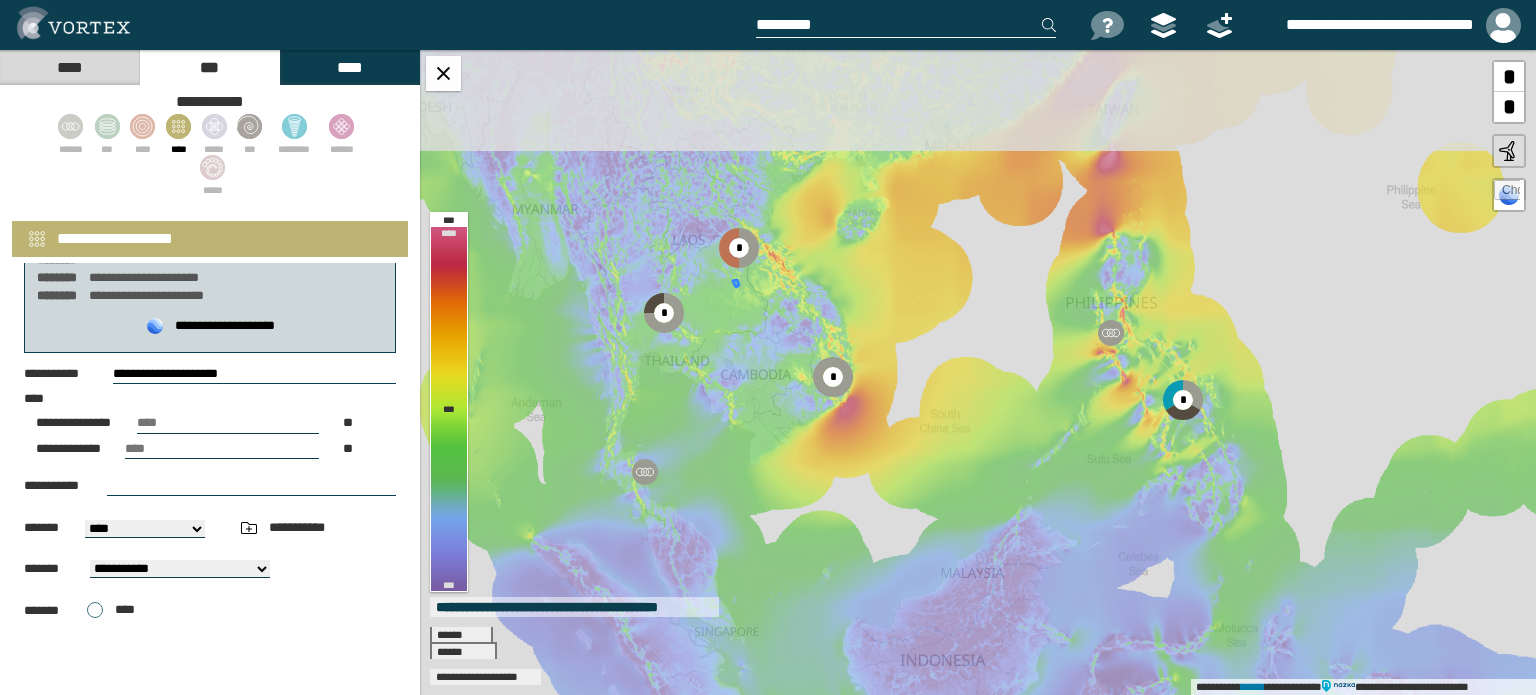 drag, startPoint x: 819, startPoint y: 177, endPoint x: 891, endPoint y: 416, distance: 249.6097 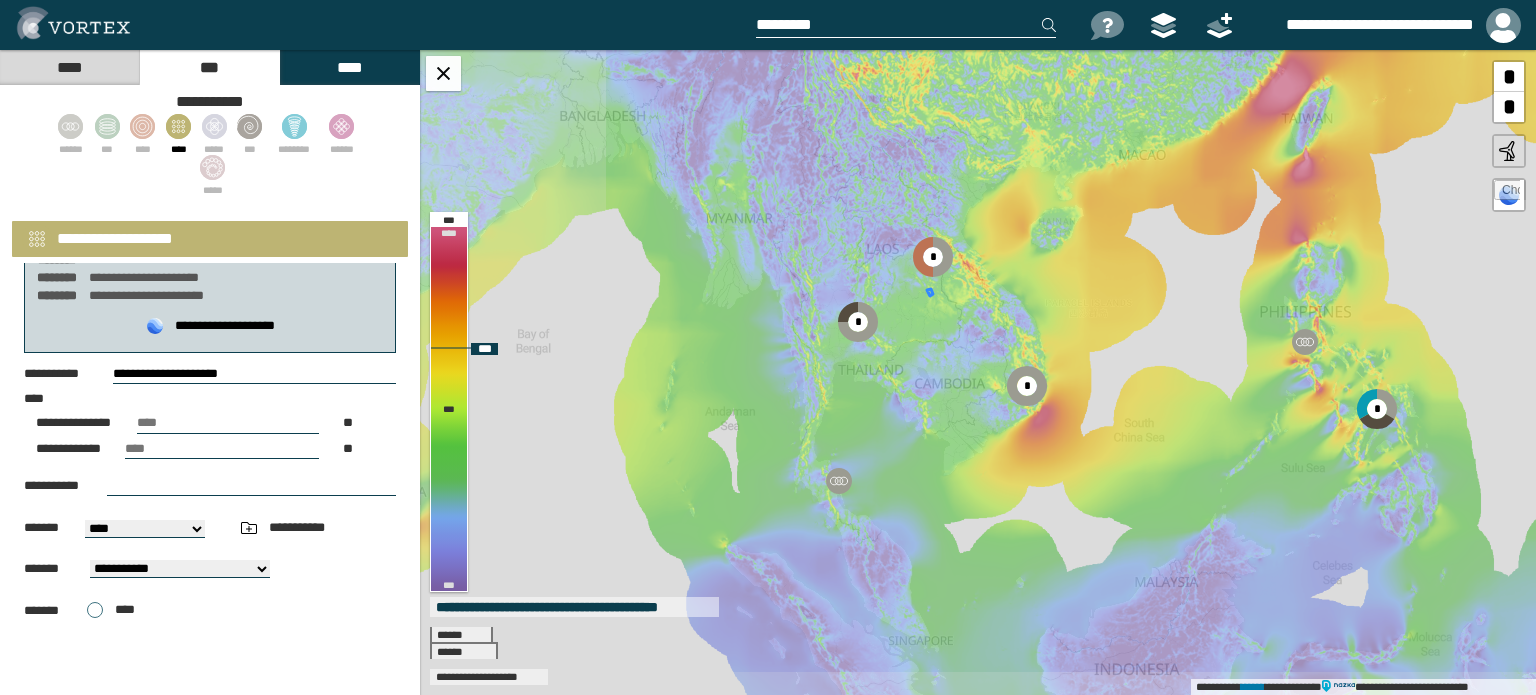 drag, startPoint x: 668, startPoint y: 439, endPoint x: 1076, endPoint y: 387, distance: 411.30038 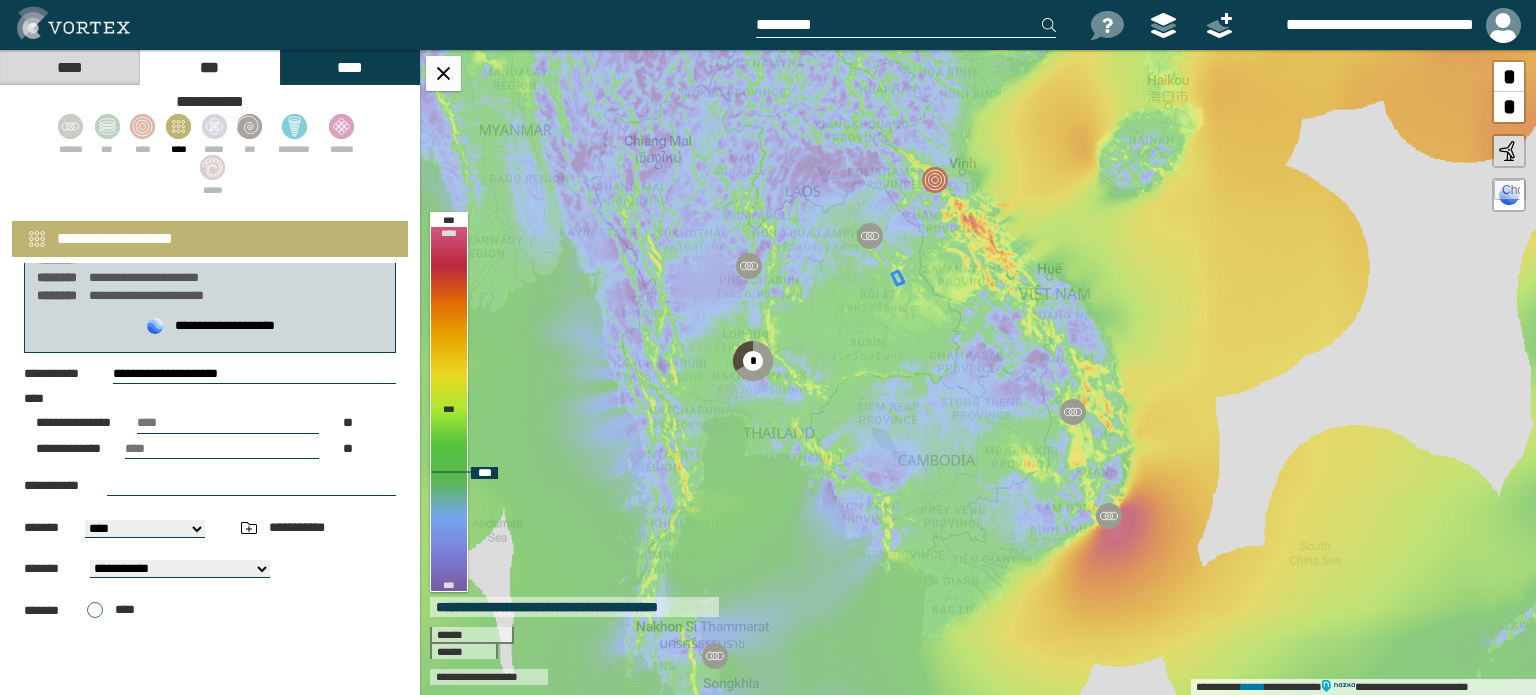 drag, startPoint x: 707, startPoint y: 394, endPoint x: 957, endPoint y: 527, distance: 283.17664 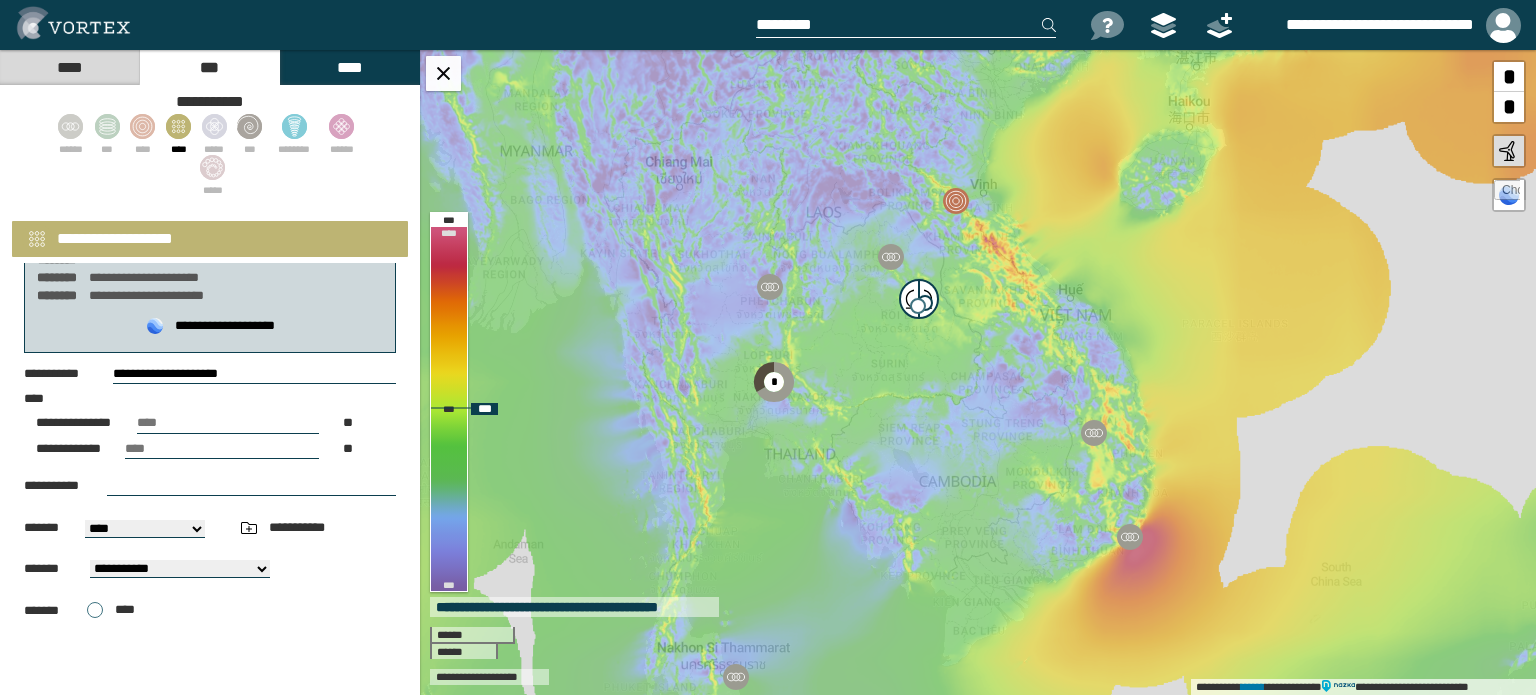 click at bounding box center (918, 306) 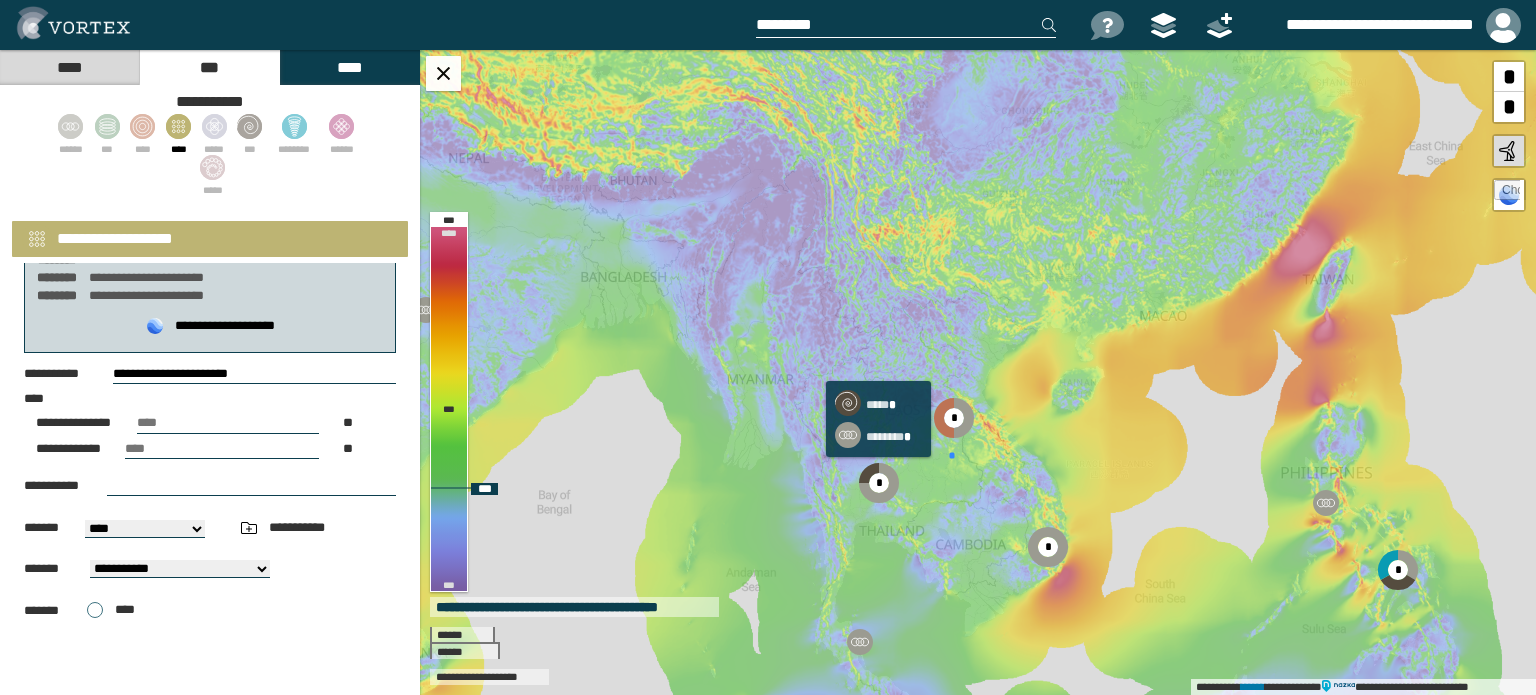 drag, startPoint x: 697, startPoint y: 500, endPoint x: 938, endPoint y: 491, distance: 241.16798 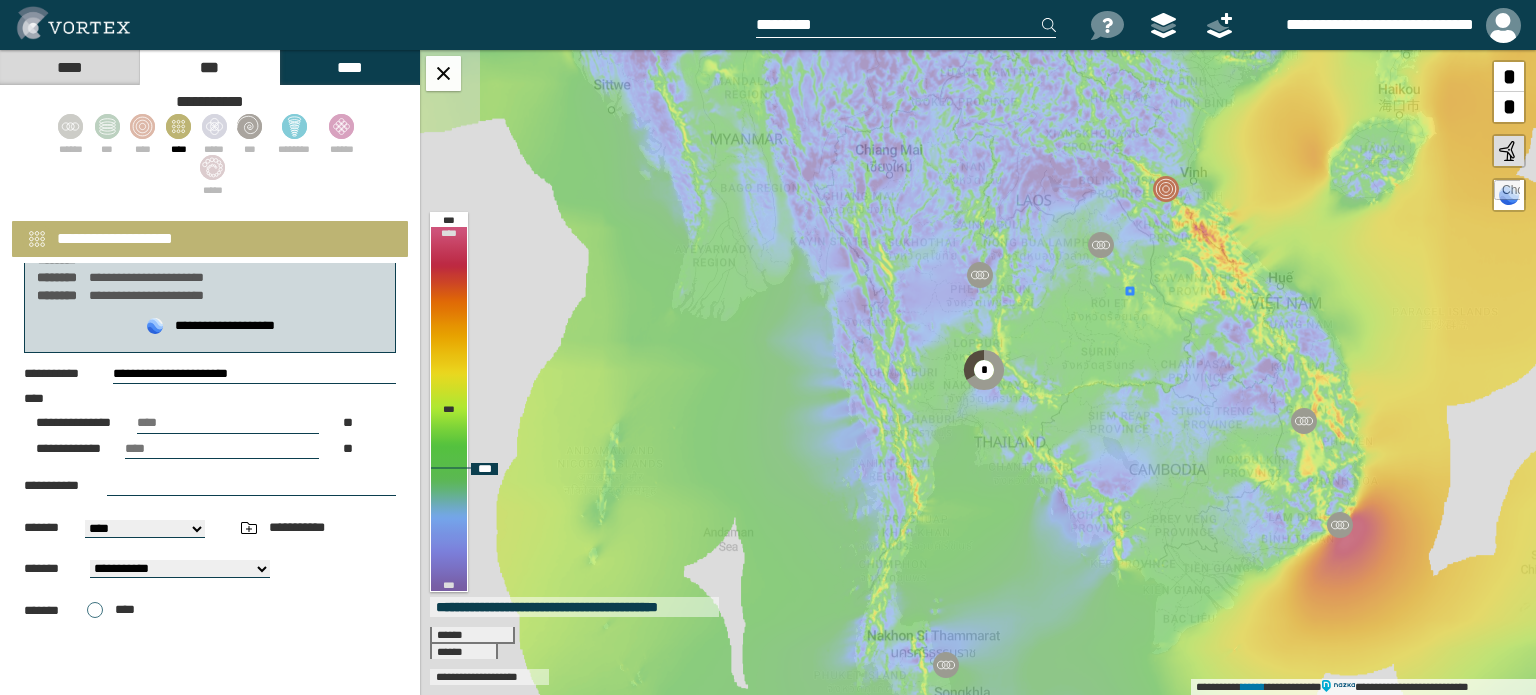drag, startPoint x: 897, startPoint y: 548, endPoint x: 974, endPoint y: 458, distance: 118.44408 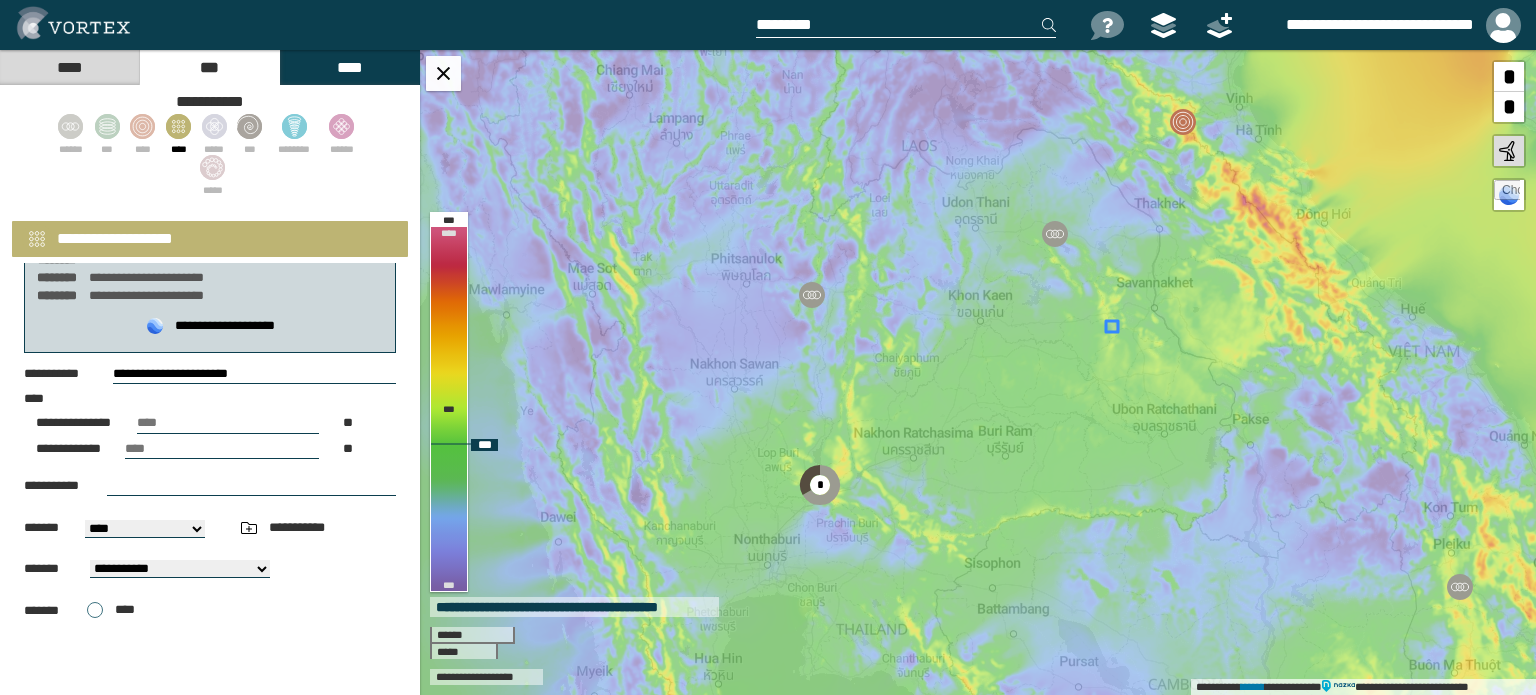 drag, startPoint x: 1217, startPoint y: 278, endPoint x: 1040, endPoint y: 491, distance: 276.94403 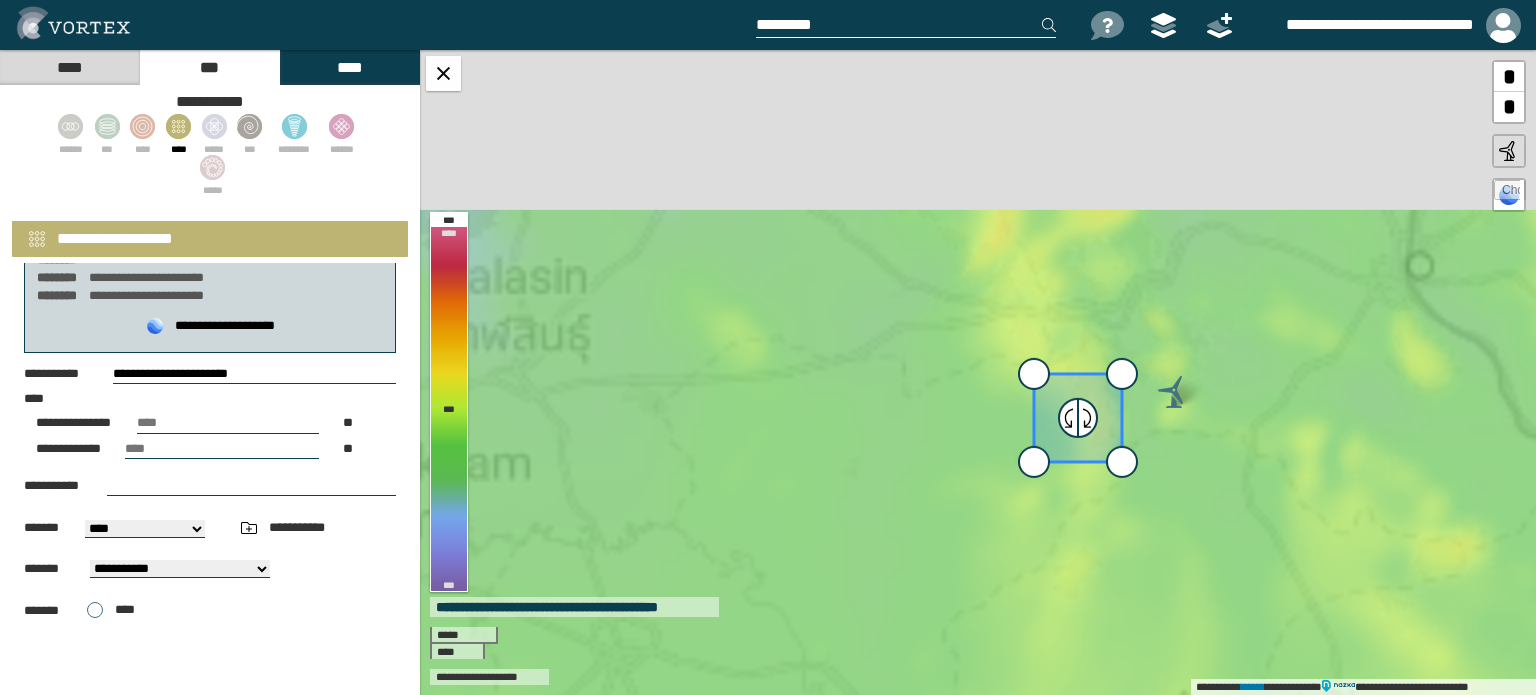 drag, startPoint x: 1194, startPoint y: 377, endPoint x: 1219, endPoint y: 532, distance: 157.00319 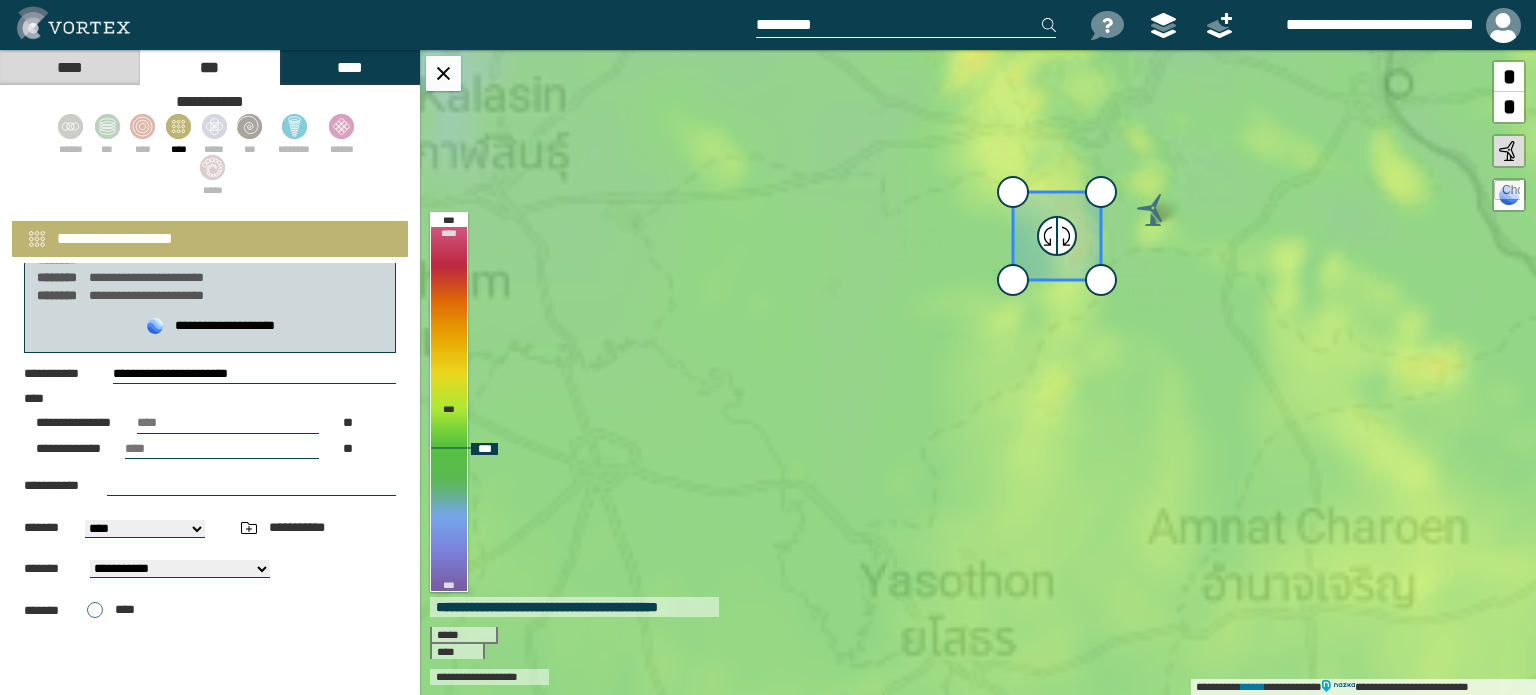 drag, startPoint x: 1241, startPoint y: 515, endPoint x: 1220, endPoint y: 363, distance: 153.4438 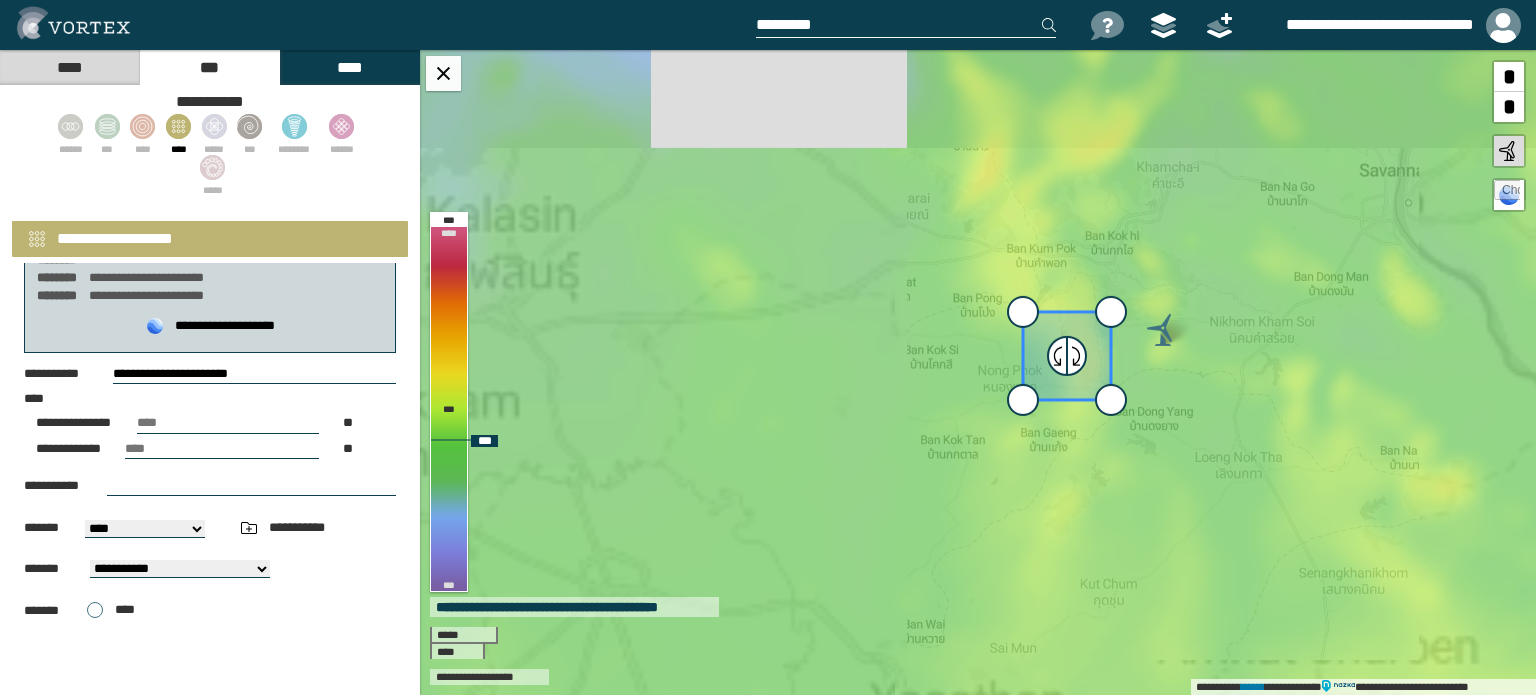 drag, startPoint x: 1250, startPoint y: 269, endPoint x: 1267, endPoint y: 407, distance: 139.04315 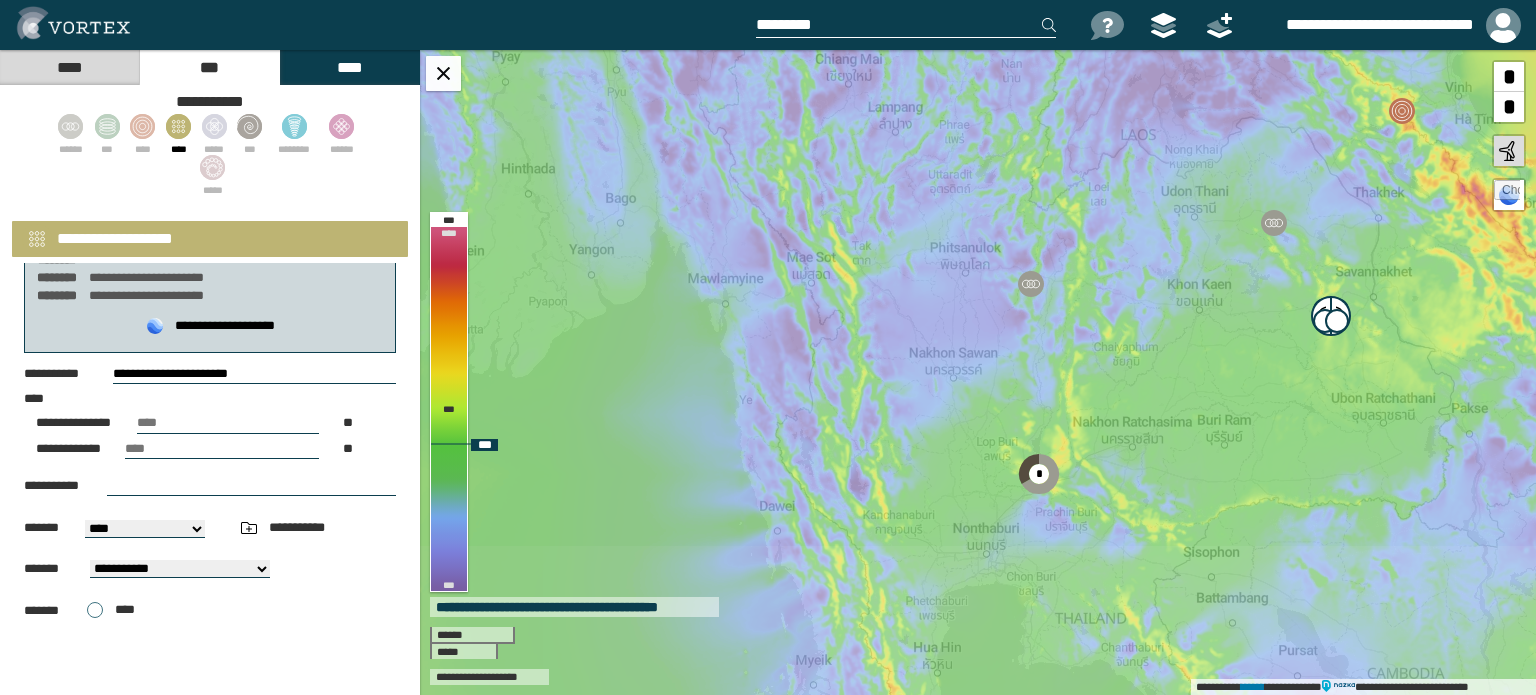drag, startPoint x: 1156, startPoint y: 600, endPoint x: 1255, endPoint y: 403, distance: 220.47676 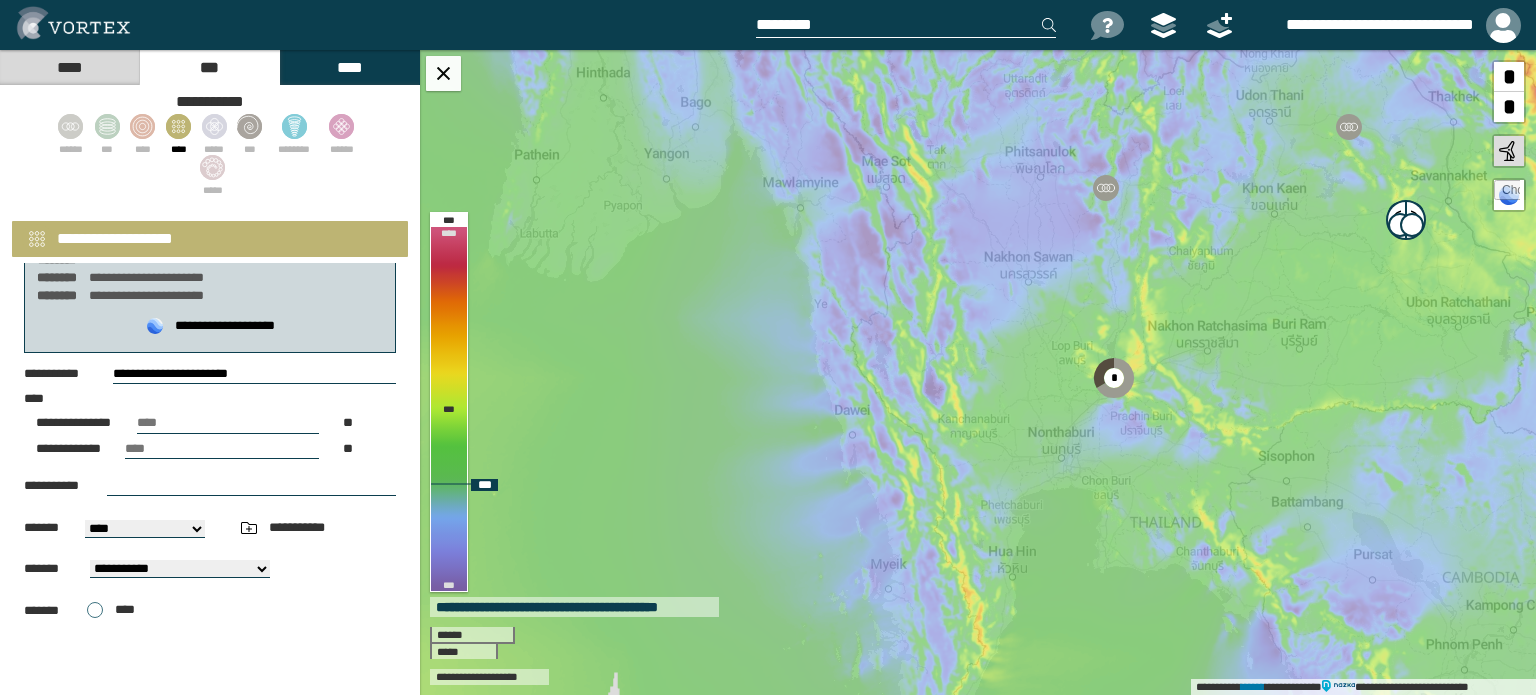 drag, startPoint x: 1157, startPoint y: 491, endPoint x: 1232, endPoint y: 395, distance: 121.82365 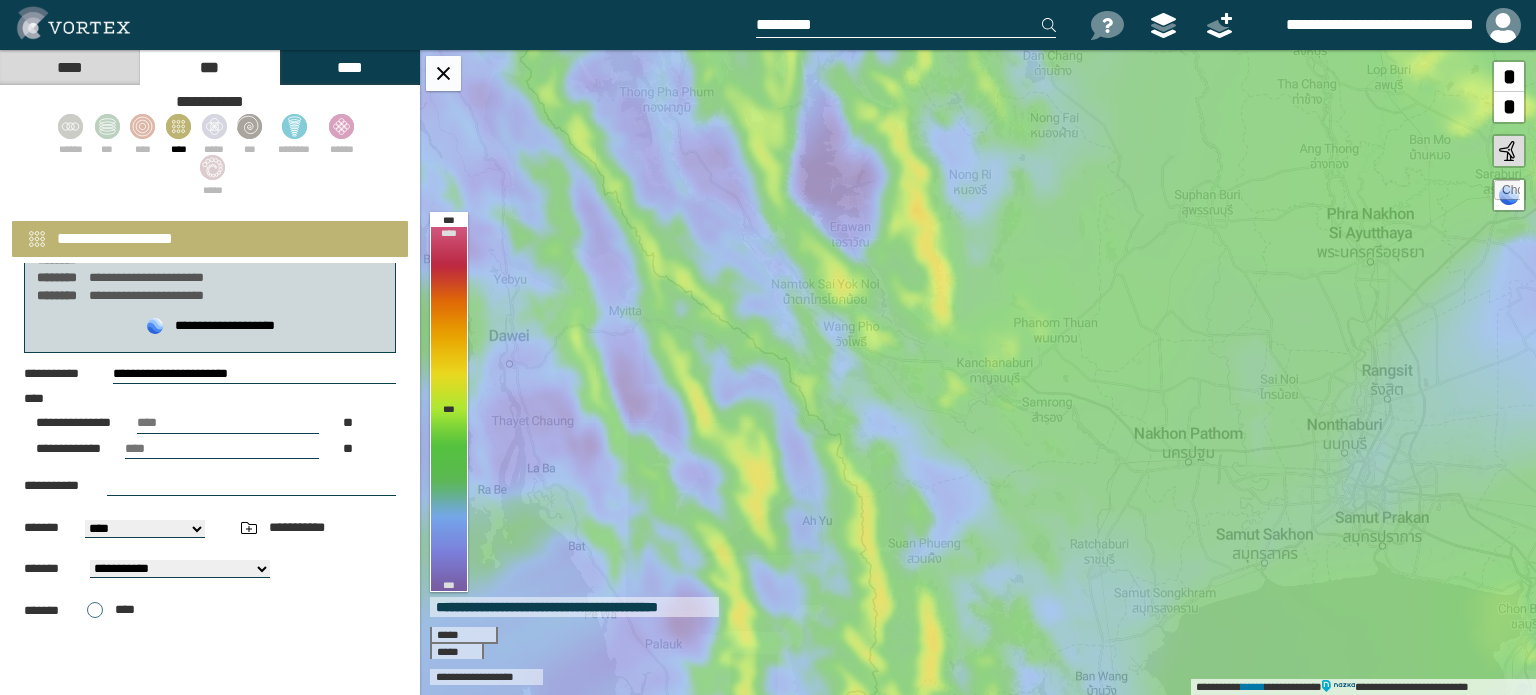 click on "****" at bounding box center [69, 67] 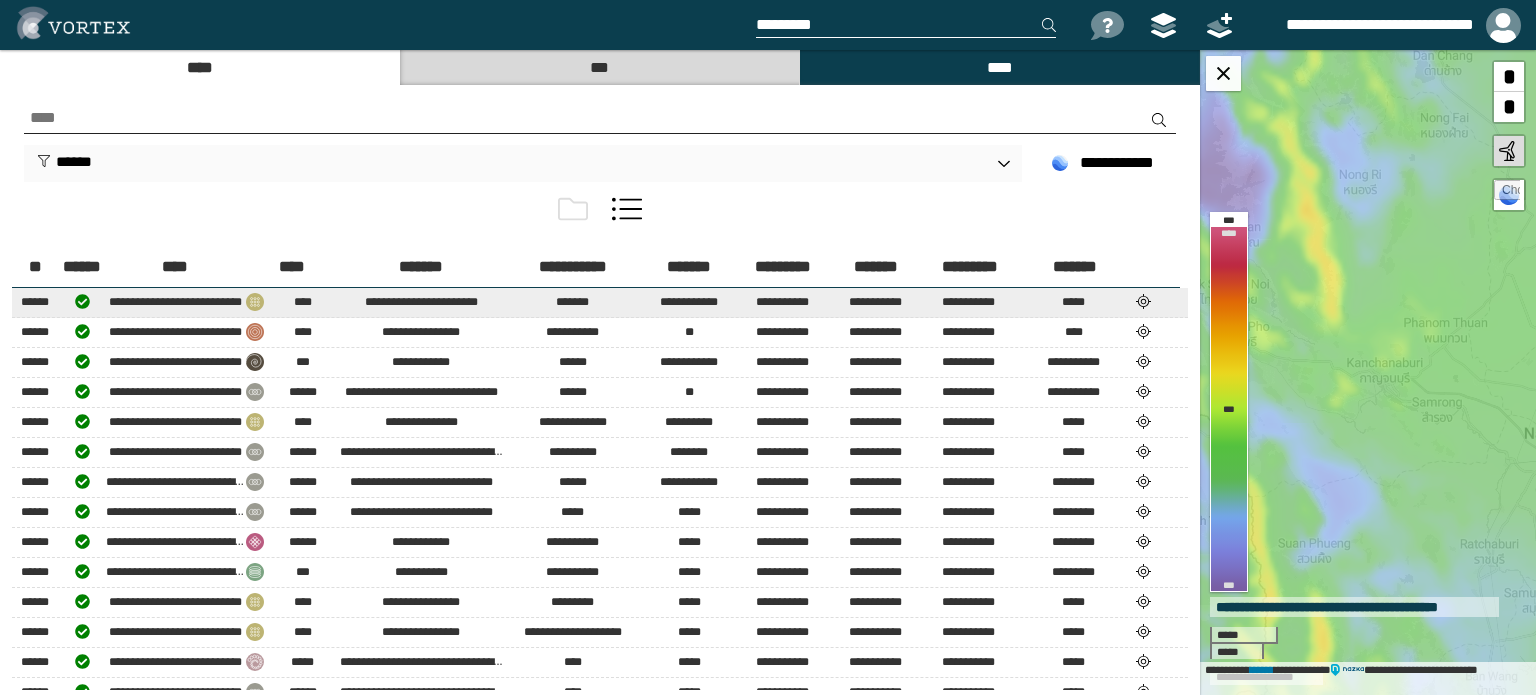 click at bounding box center [1144, 301] 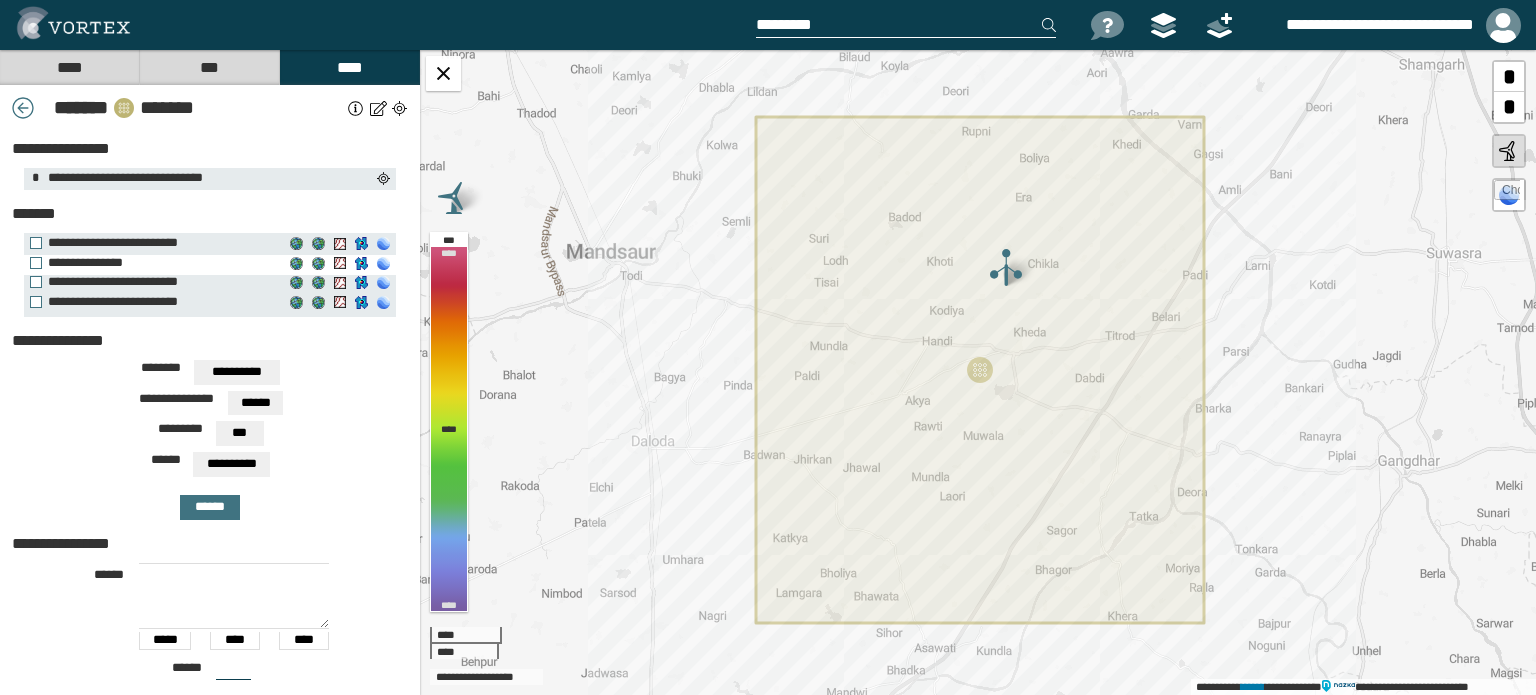 click on "**********" at bounding box center (152, 263) 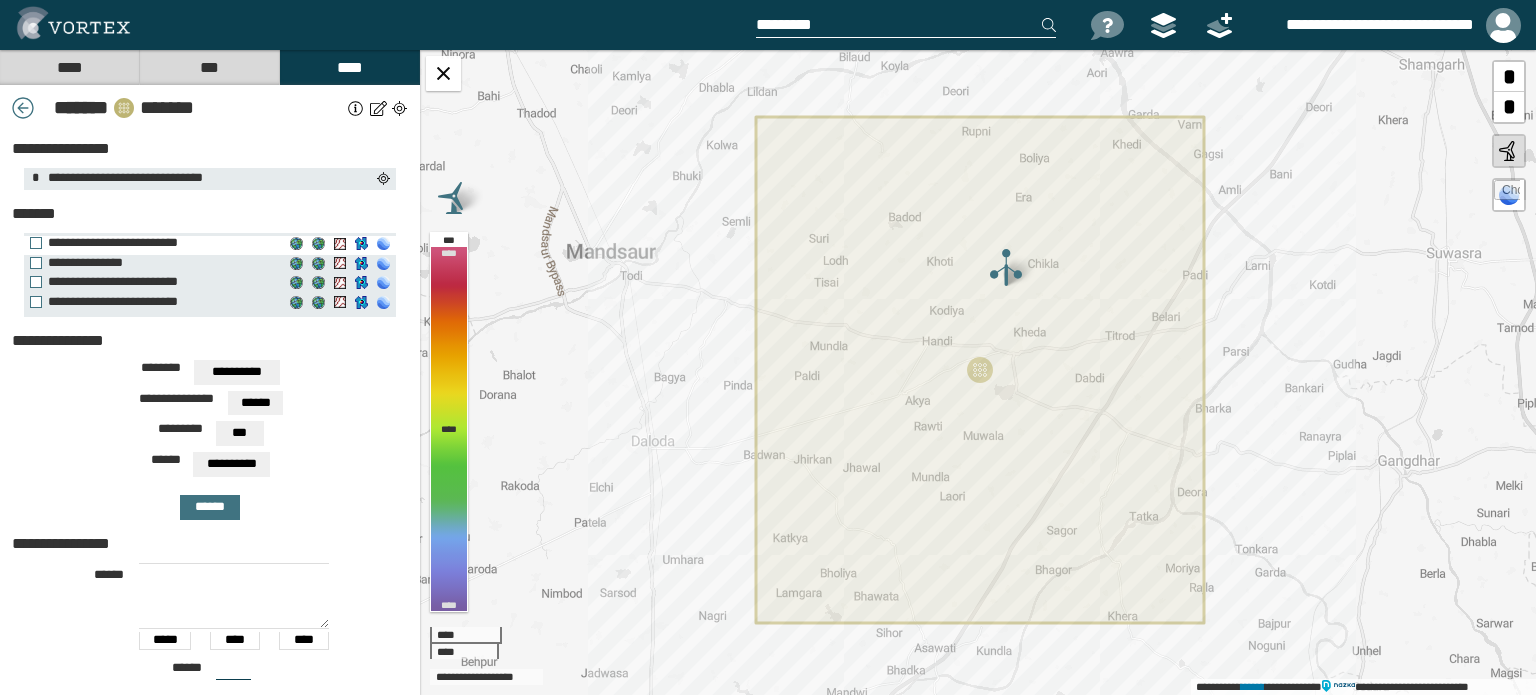 click on "**********" at bounding box center [152, 243] 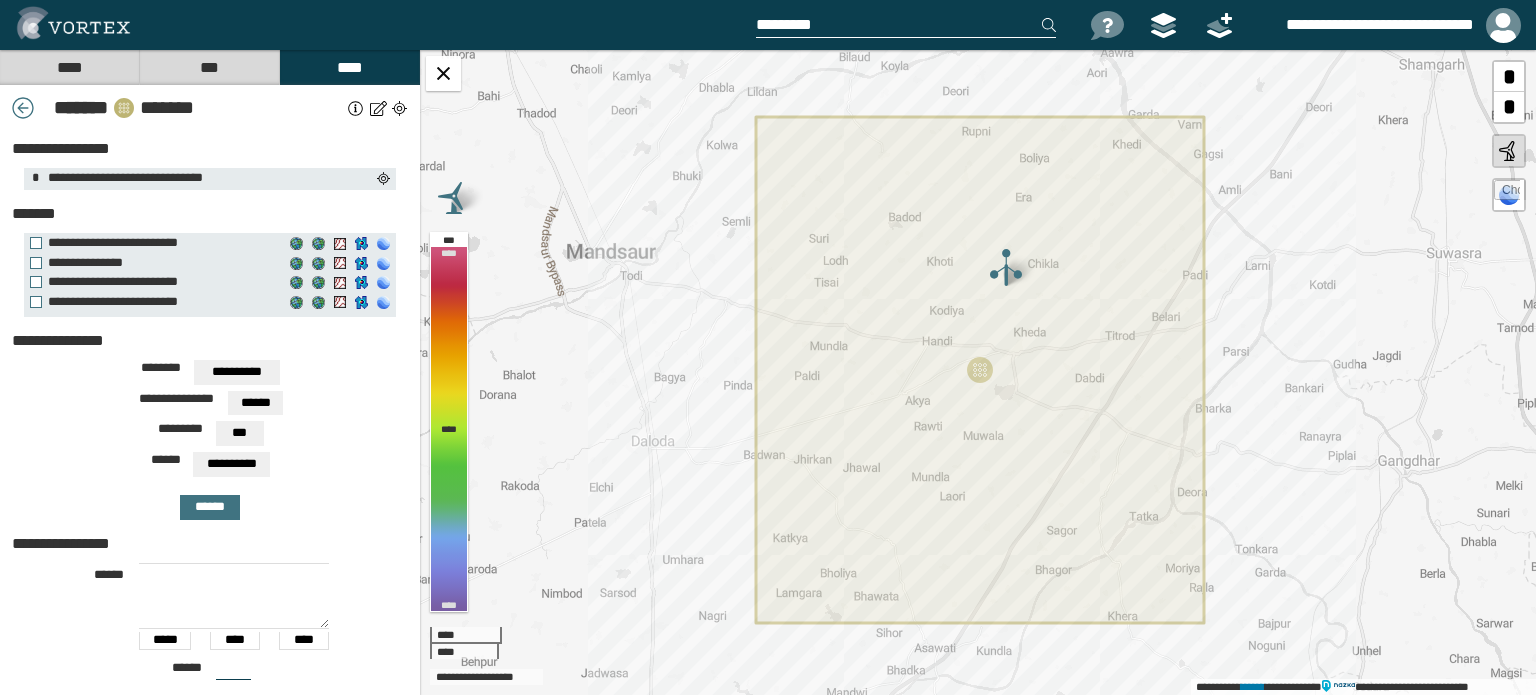 click on "****" at bounding box center [69, 67] 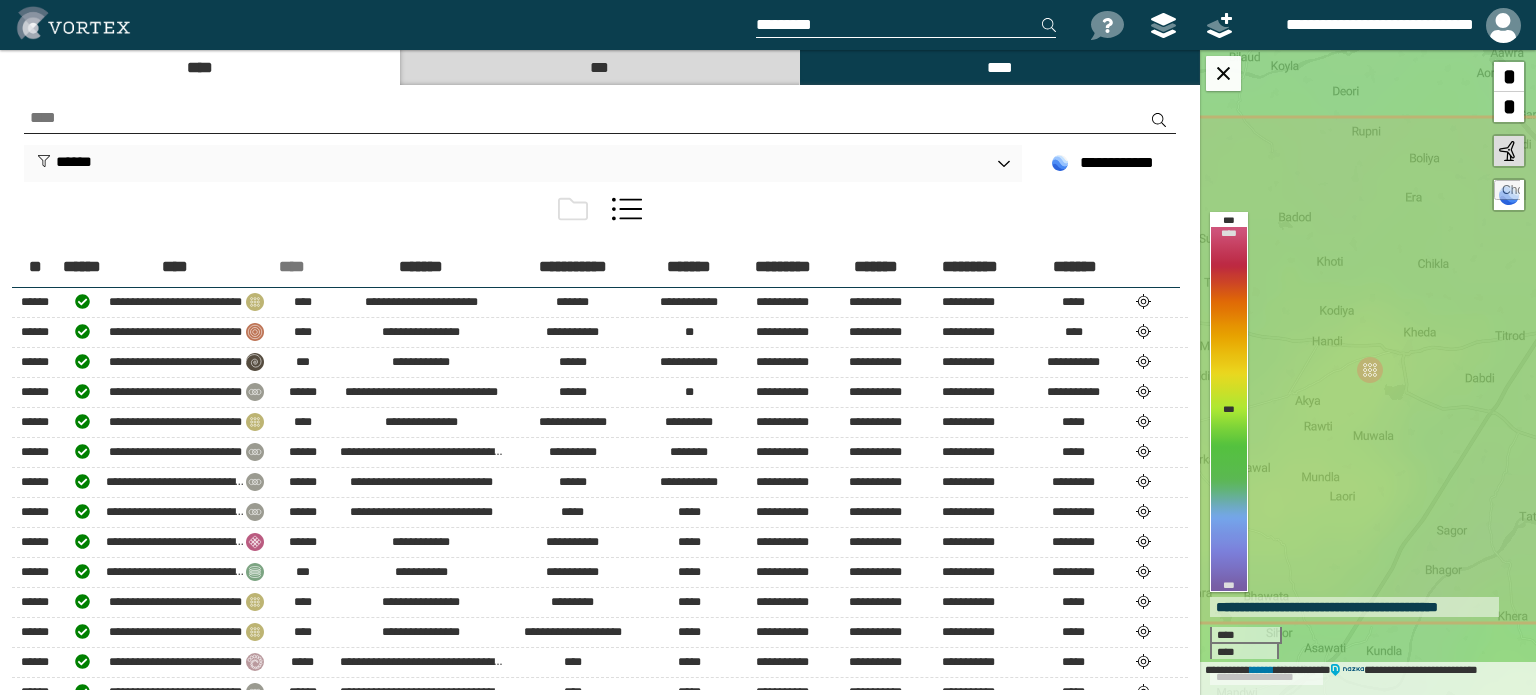 click on "****" at bounding box center [292, 267] 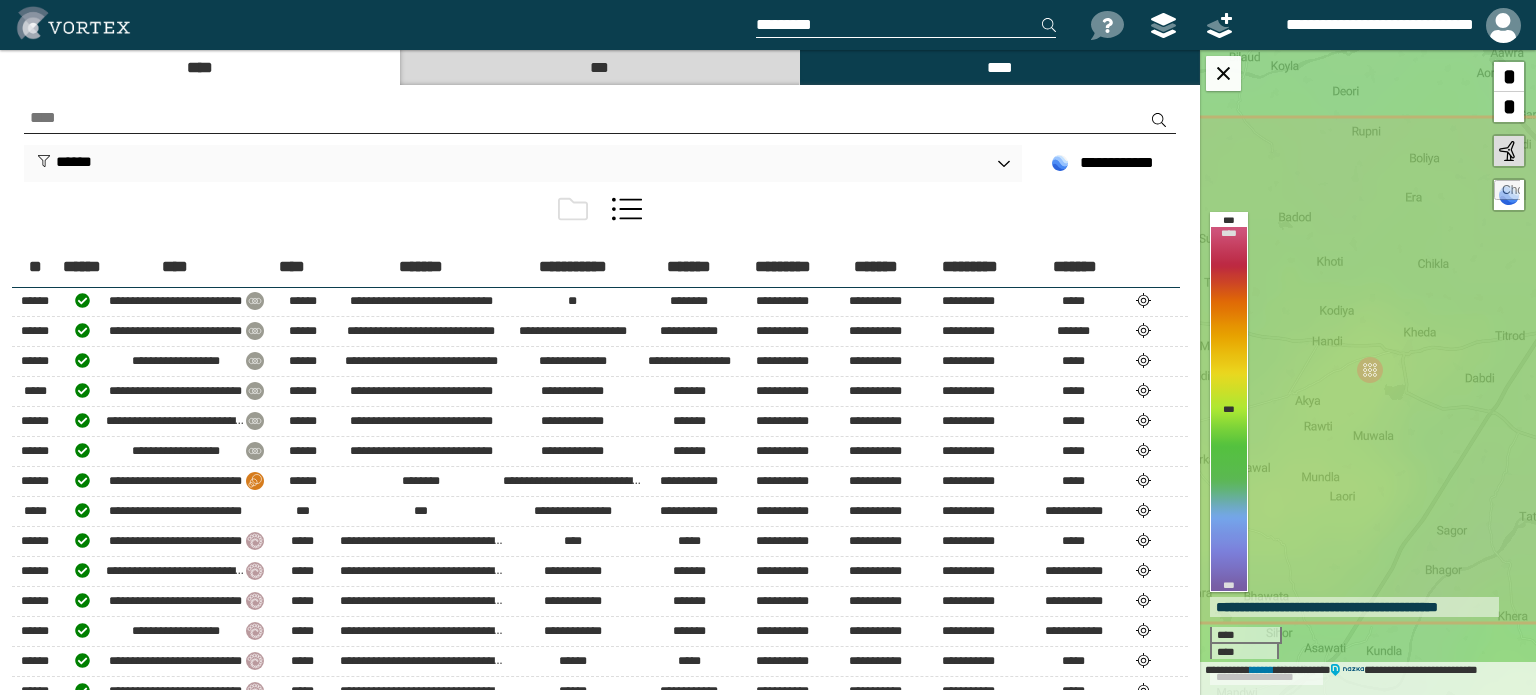 scroll, scrollTop: 3377, scrollLeft: 0, axis: vertical 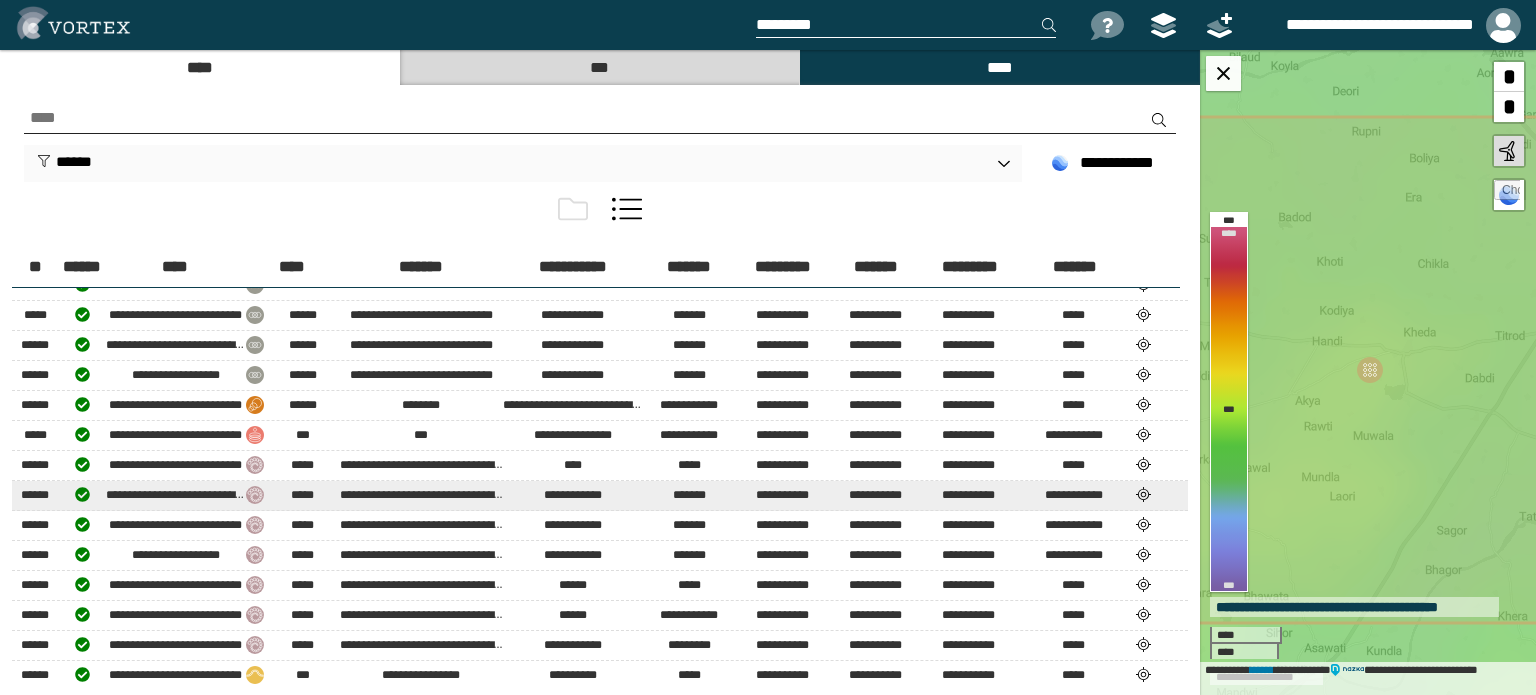 click at bounding box center (1144, 224) 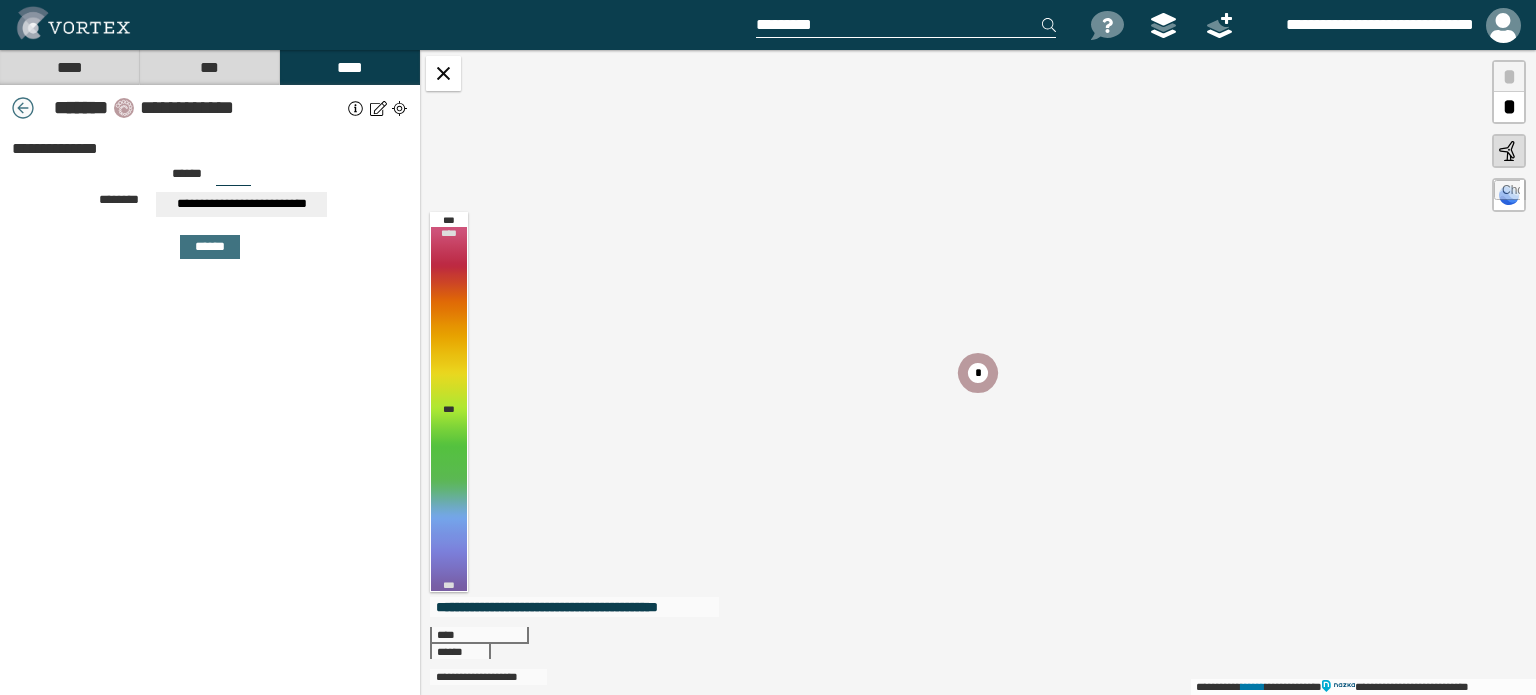 click at bounding box center (23, 108) 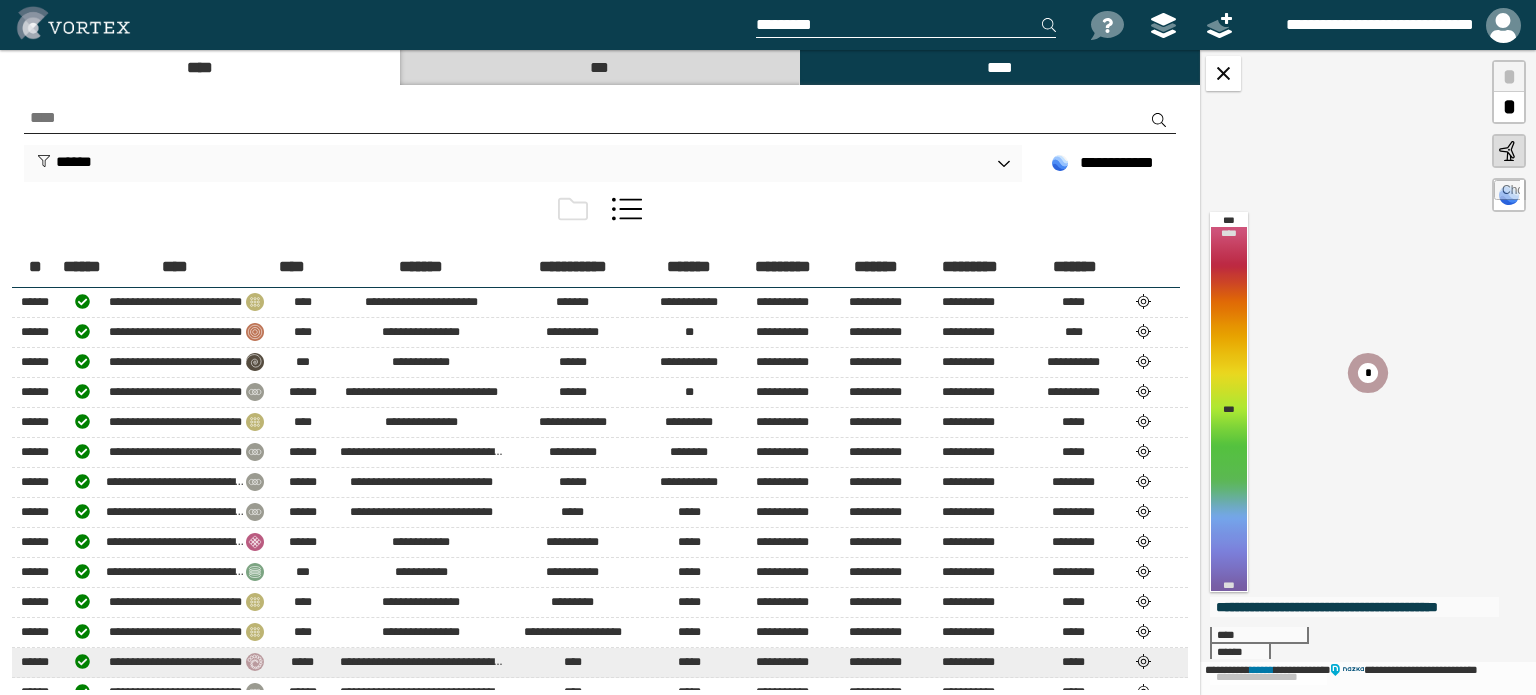 click at bounding box center [1144, 301] 